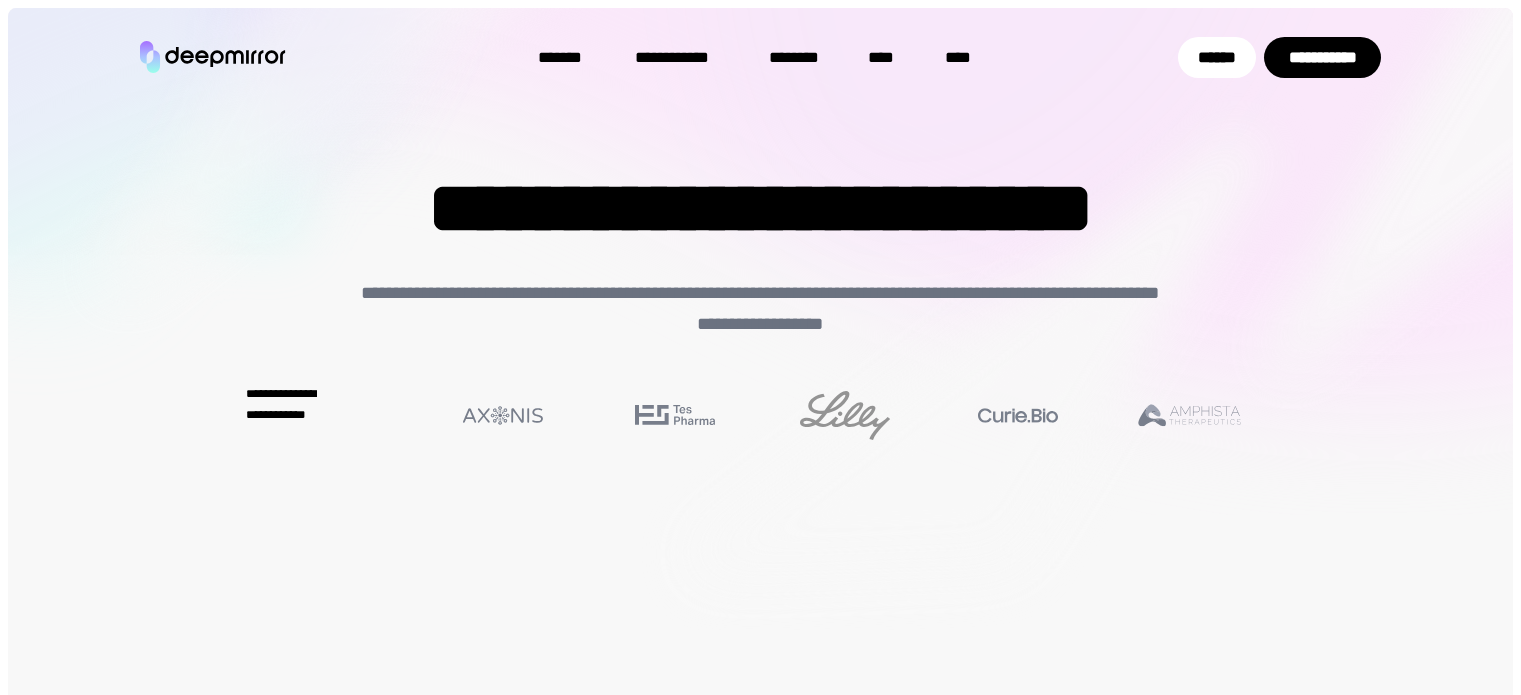 scroll, scrollTop: 0, scrollLeft: 0, axis: both 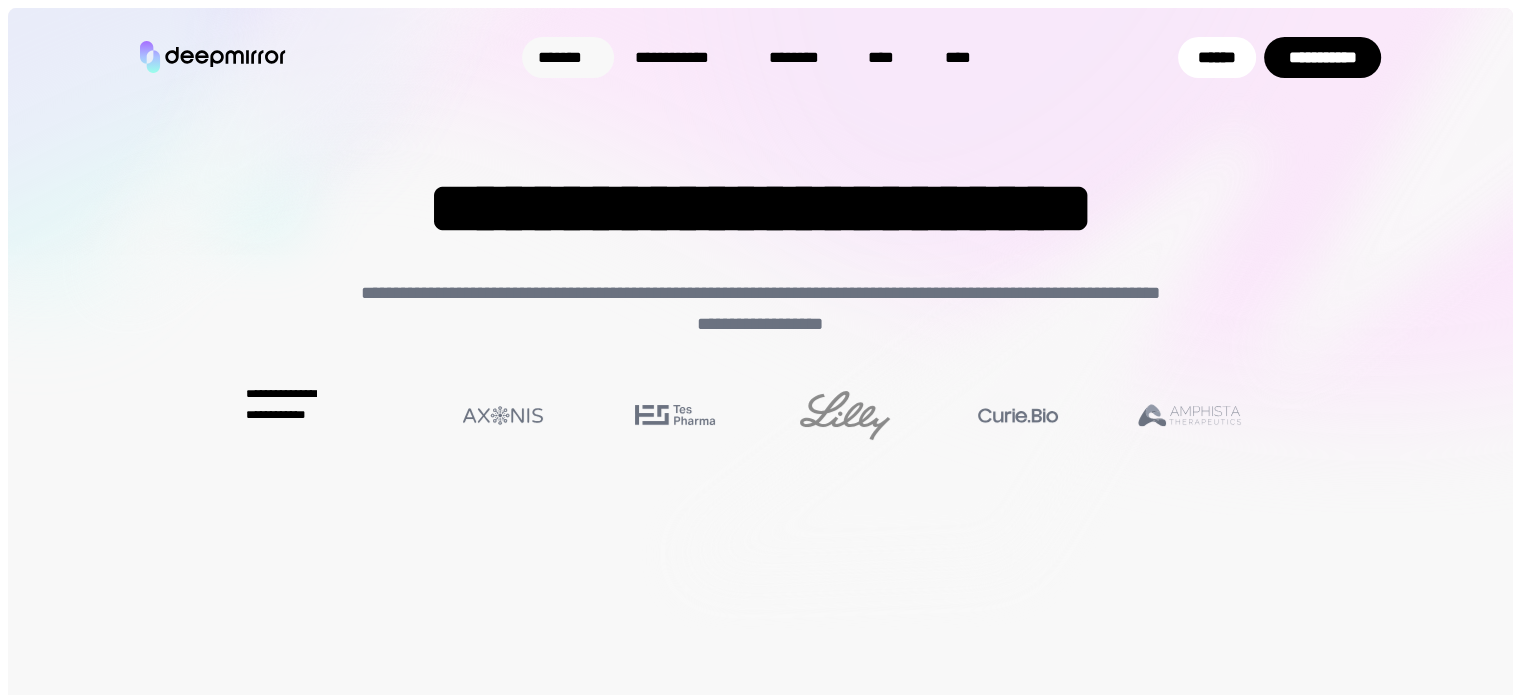 click on "*******" at bounding box center [568, 57] 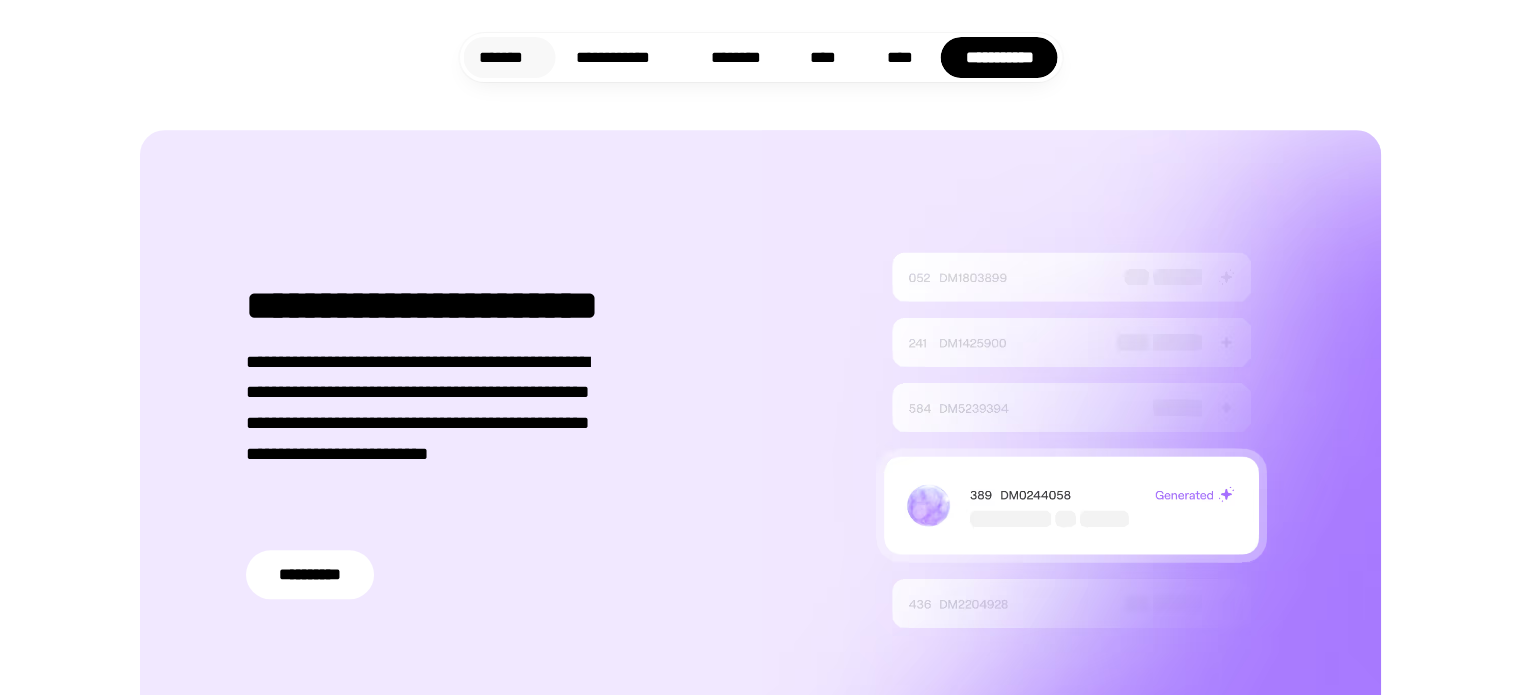 scroll, scrollTop: 1579, scrollLeft: 0, axis: vertical 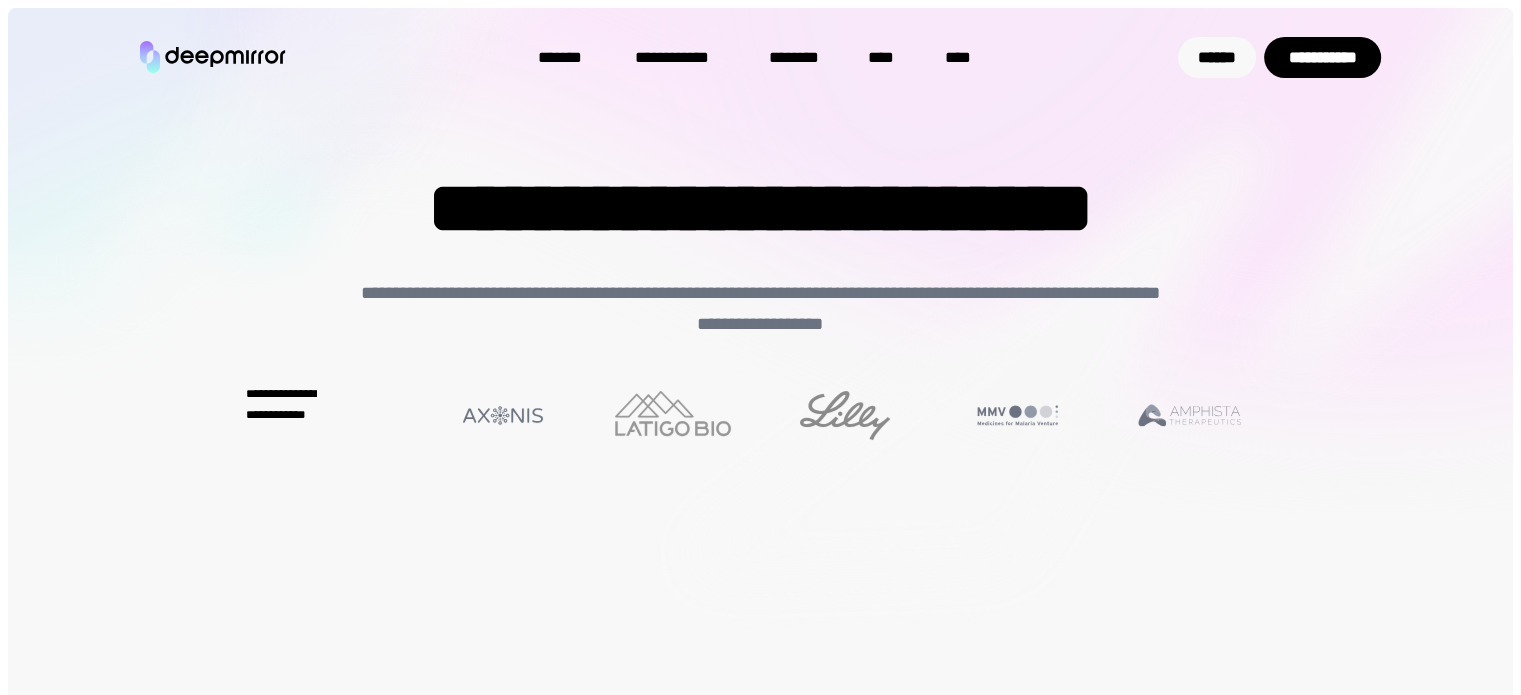 click on "******" at bounding box center [1217, 57] 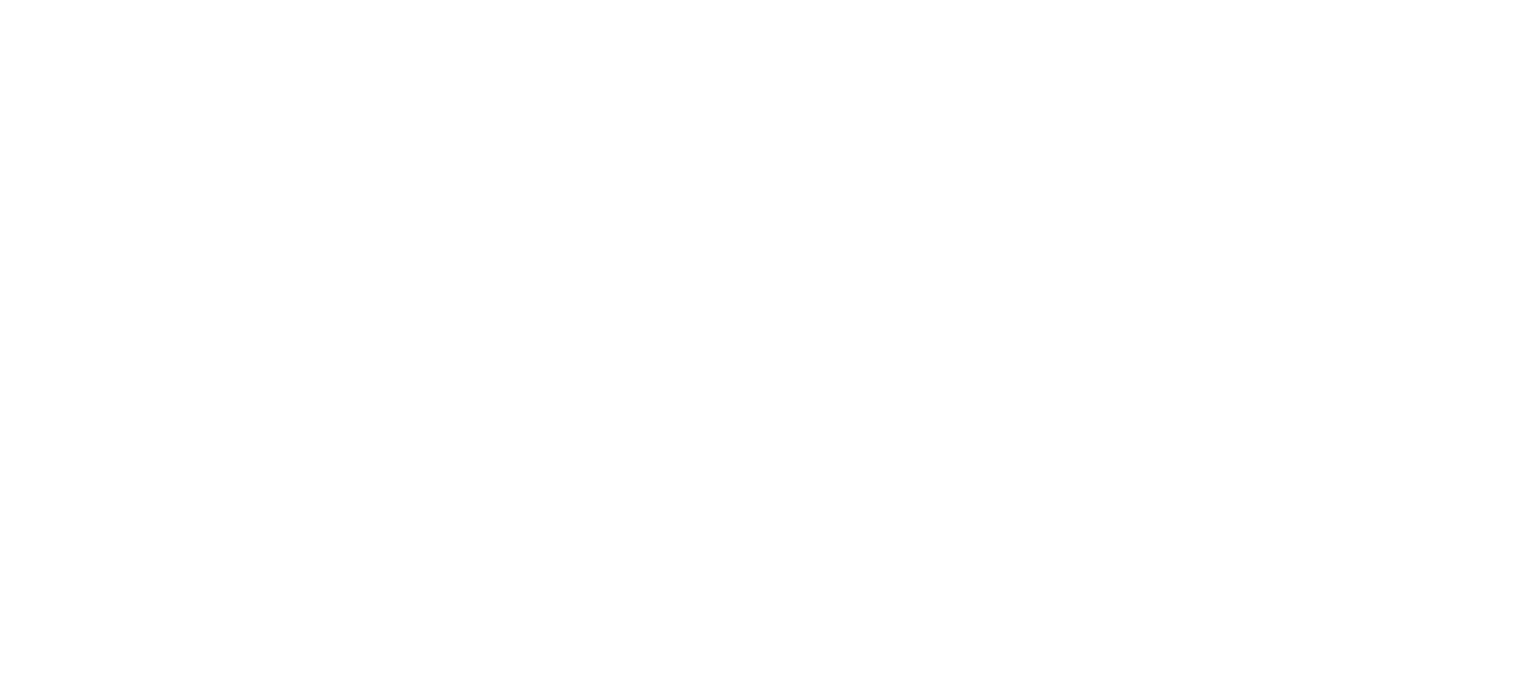 scroll, scrollTop: 0, scrollLeft: 0, axis: both 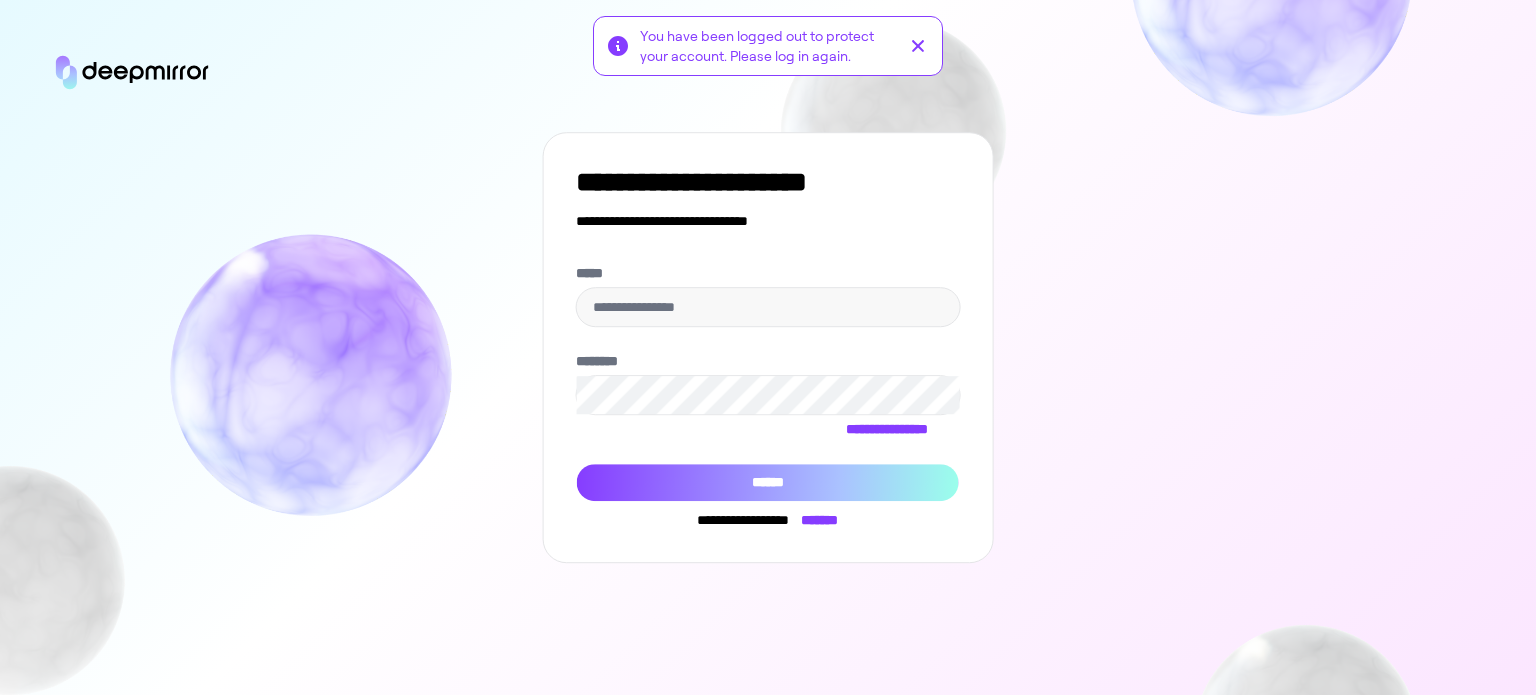 type on "**********" 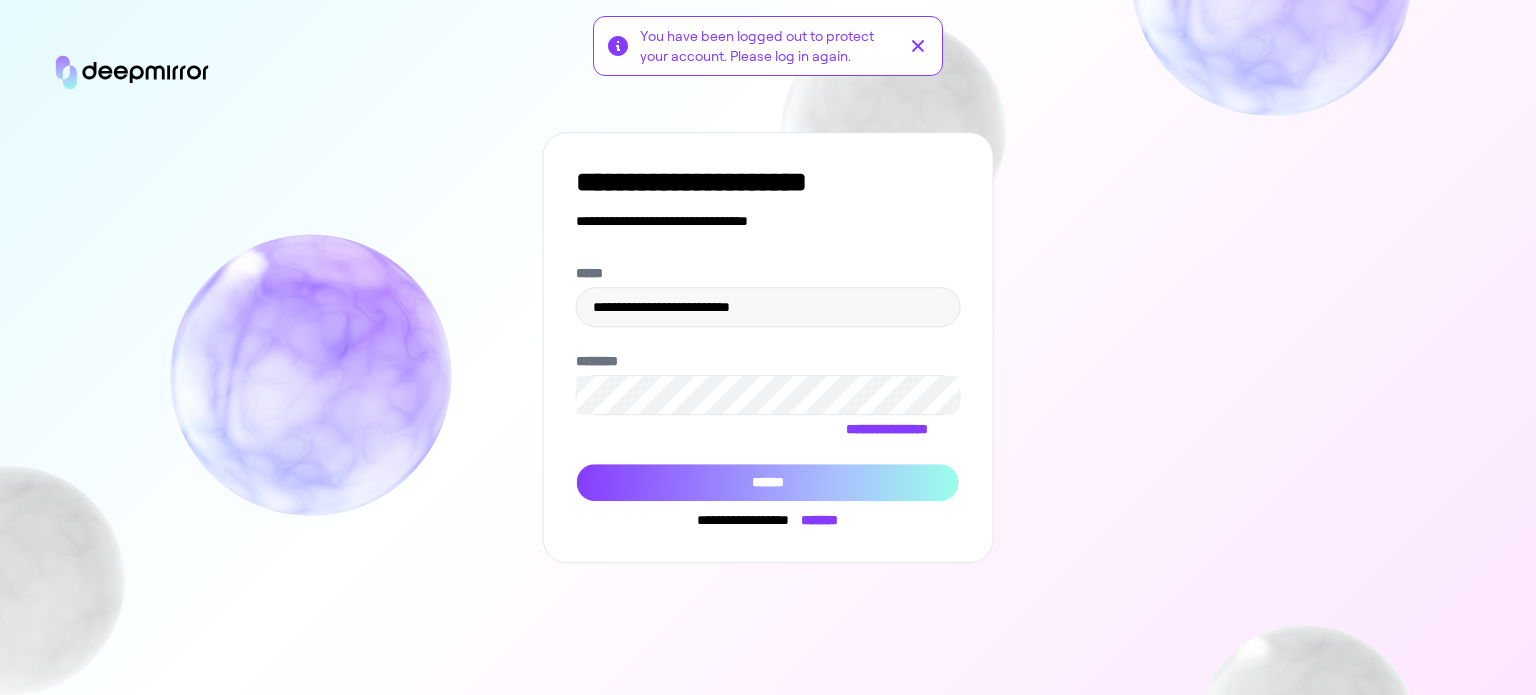 click on "******" at bounding box center [768, 483] 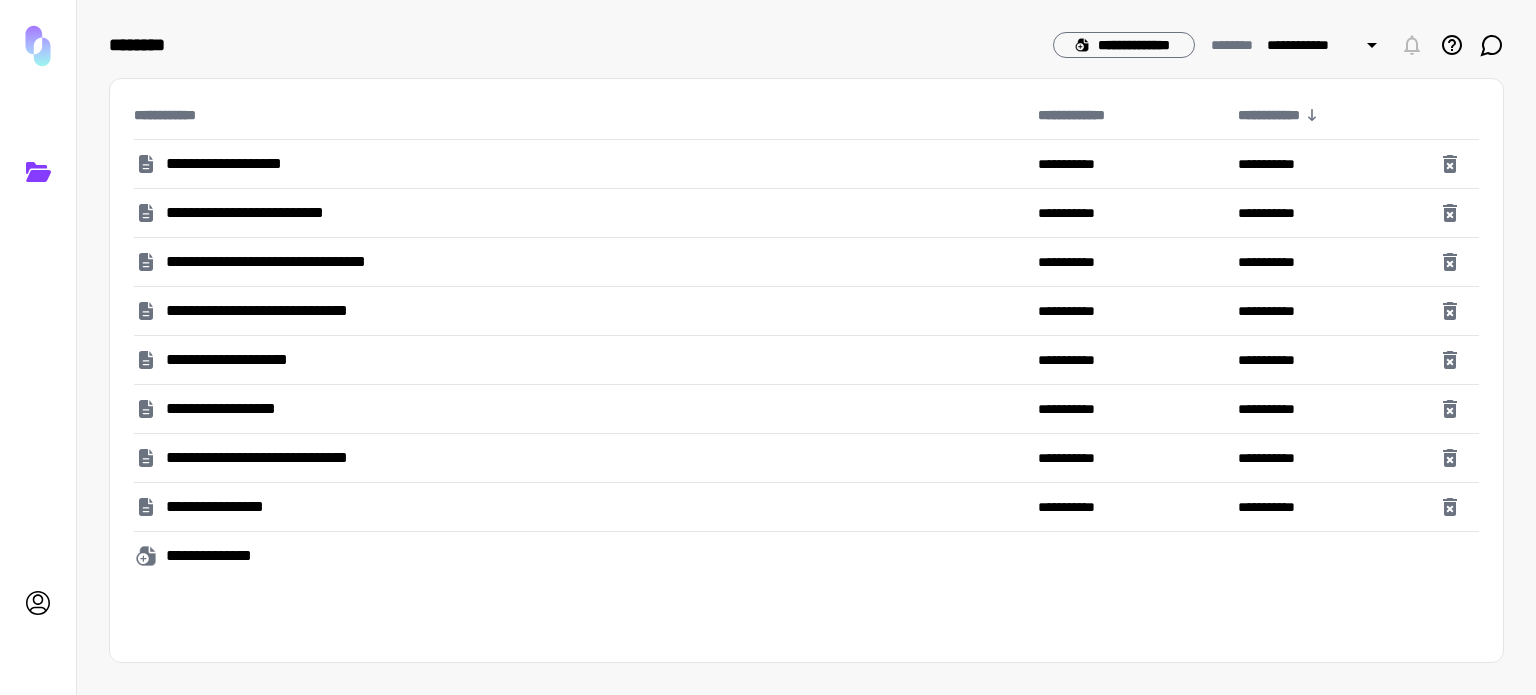 click on "**********" at bounding box center [242, 164] 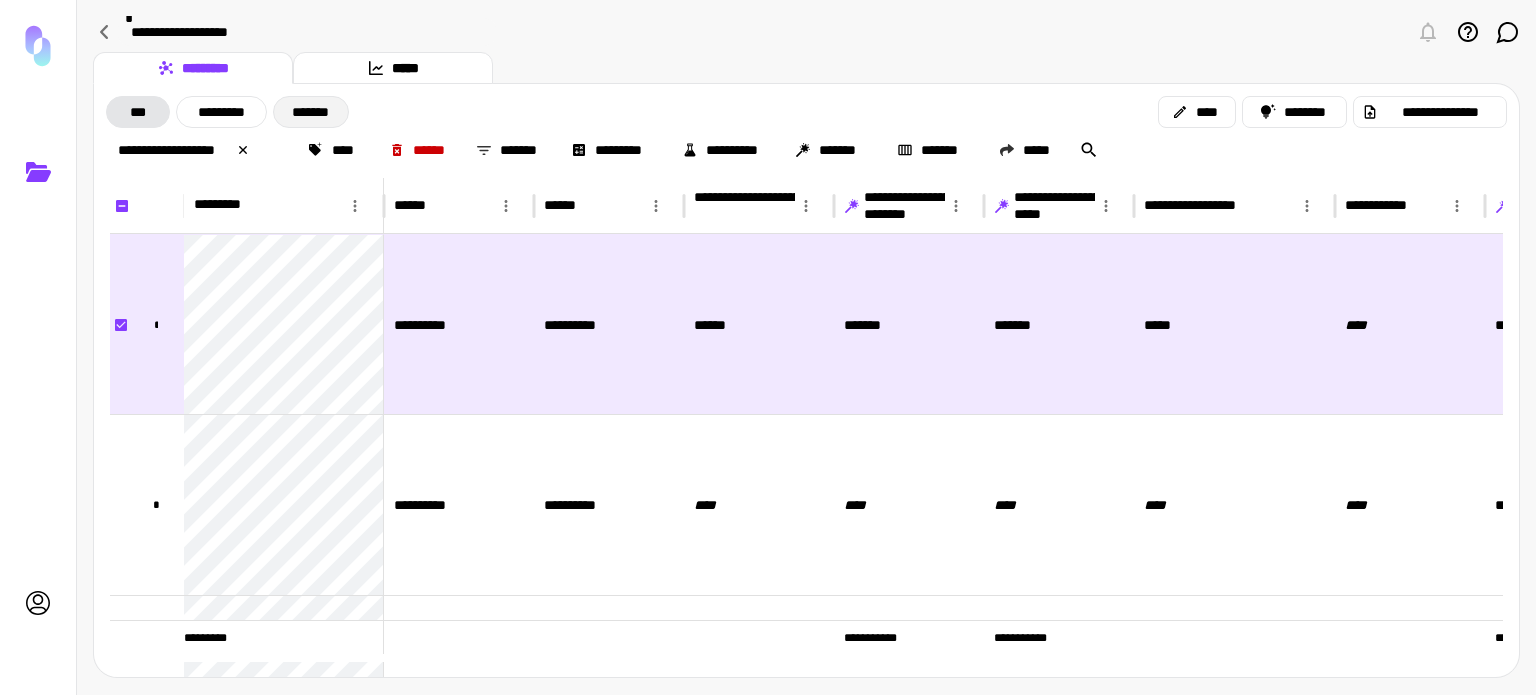click on "*******" at bounding box center [311, 112] 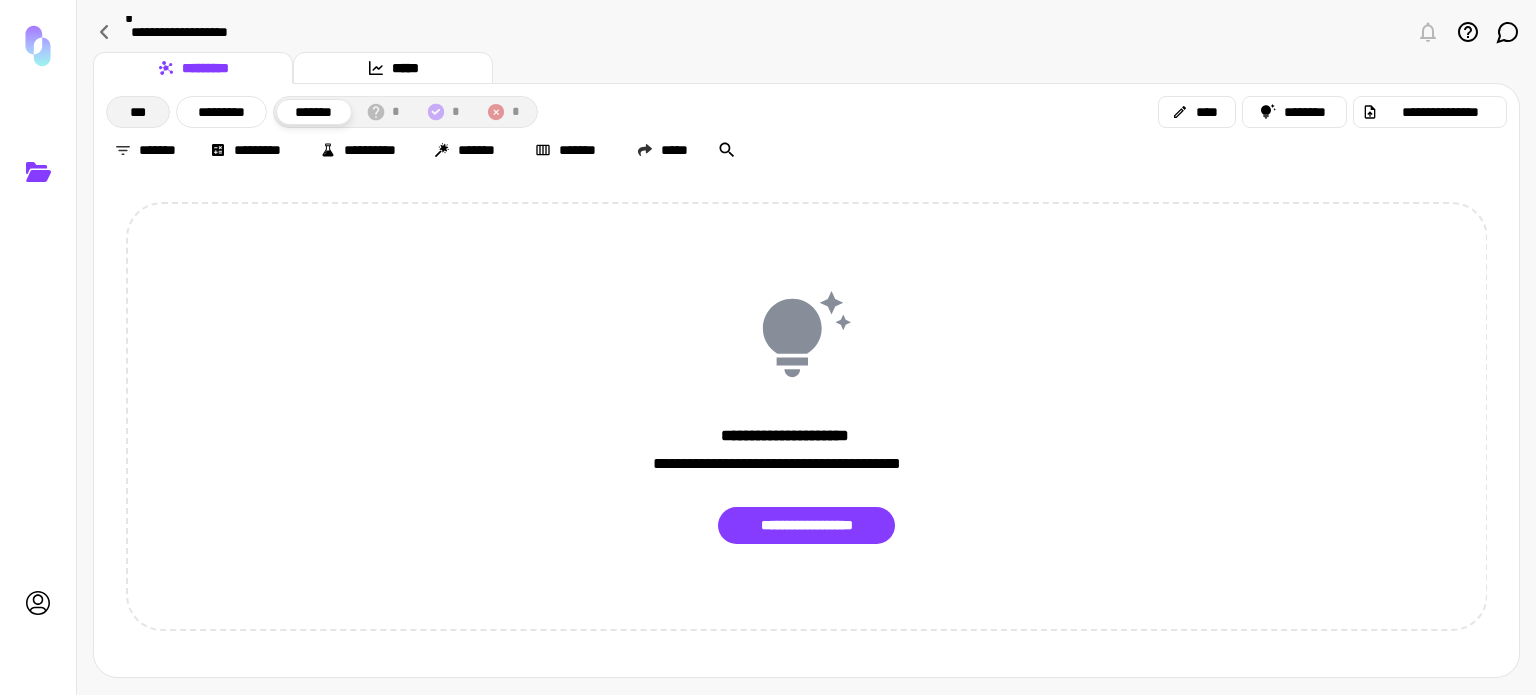 click on "***" at bounding box center (138, 112) 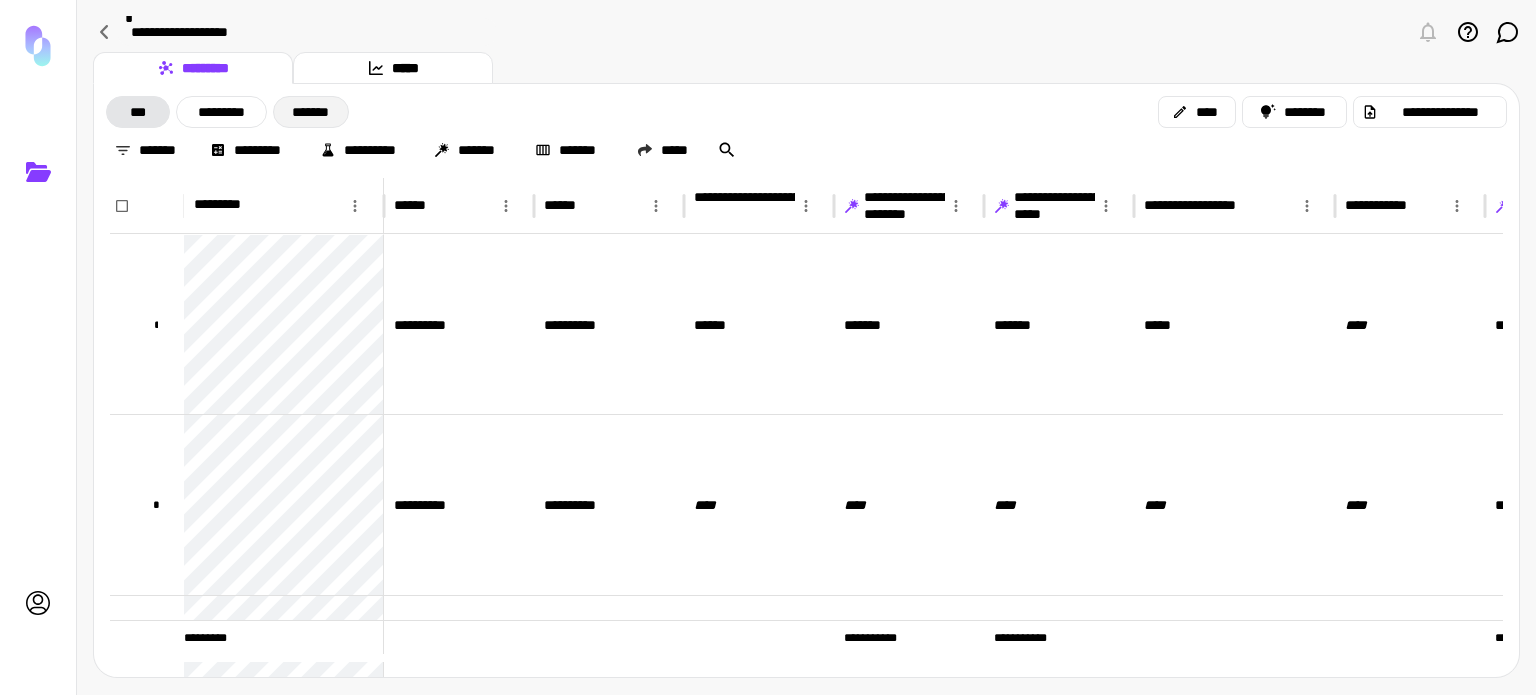 click on "*******" at bounding box center [311, 112] 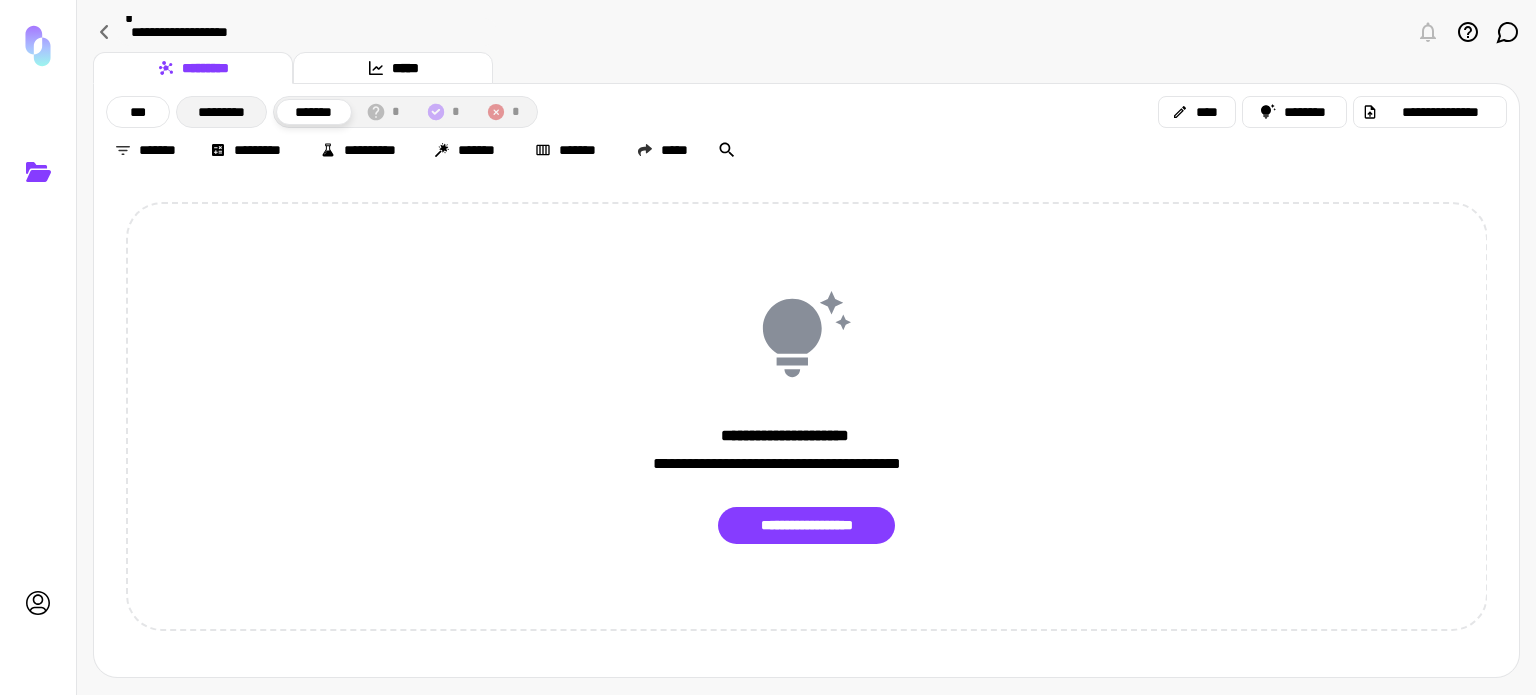 click on "*********" at bounding box center [221, 112] 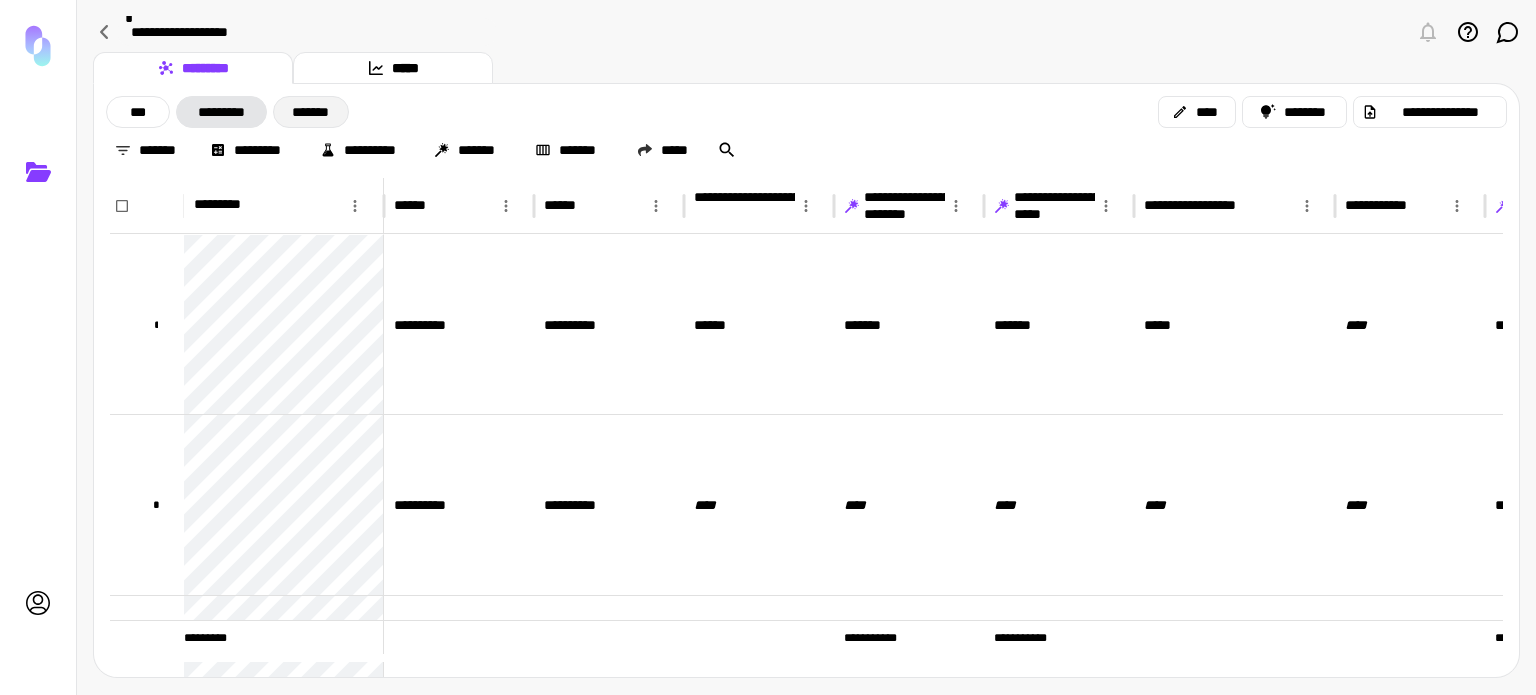 click on "*******" at bounding box center [311, 112] 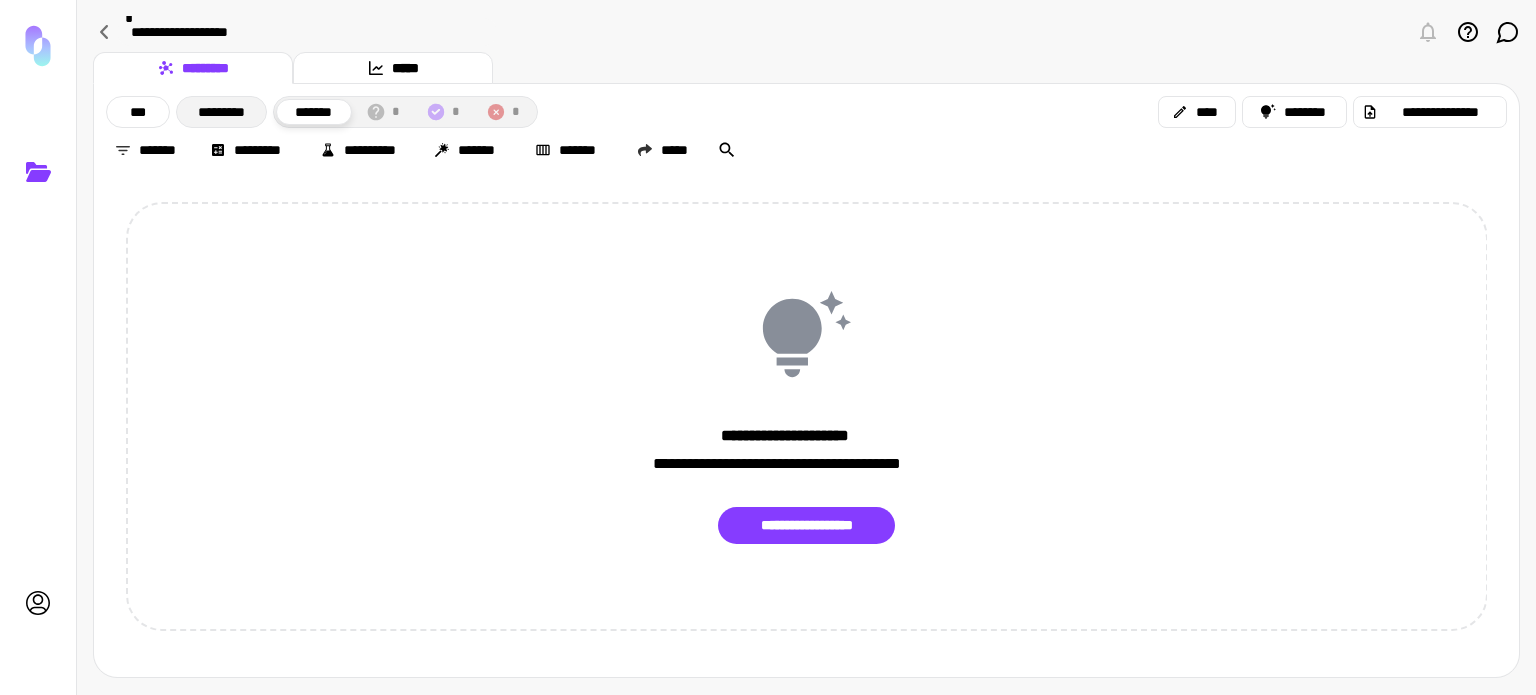 click on "*********" at bounding box center [221, 112] 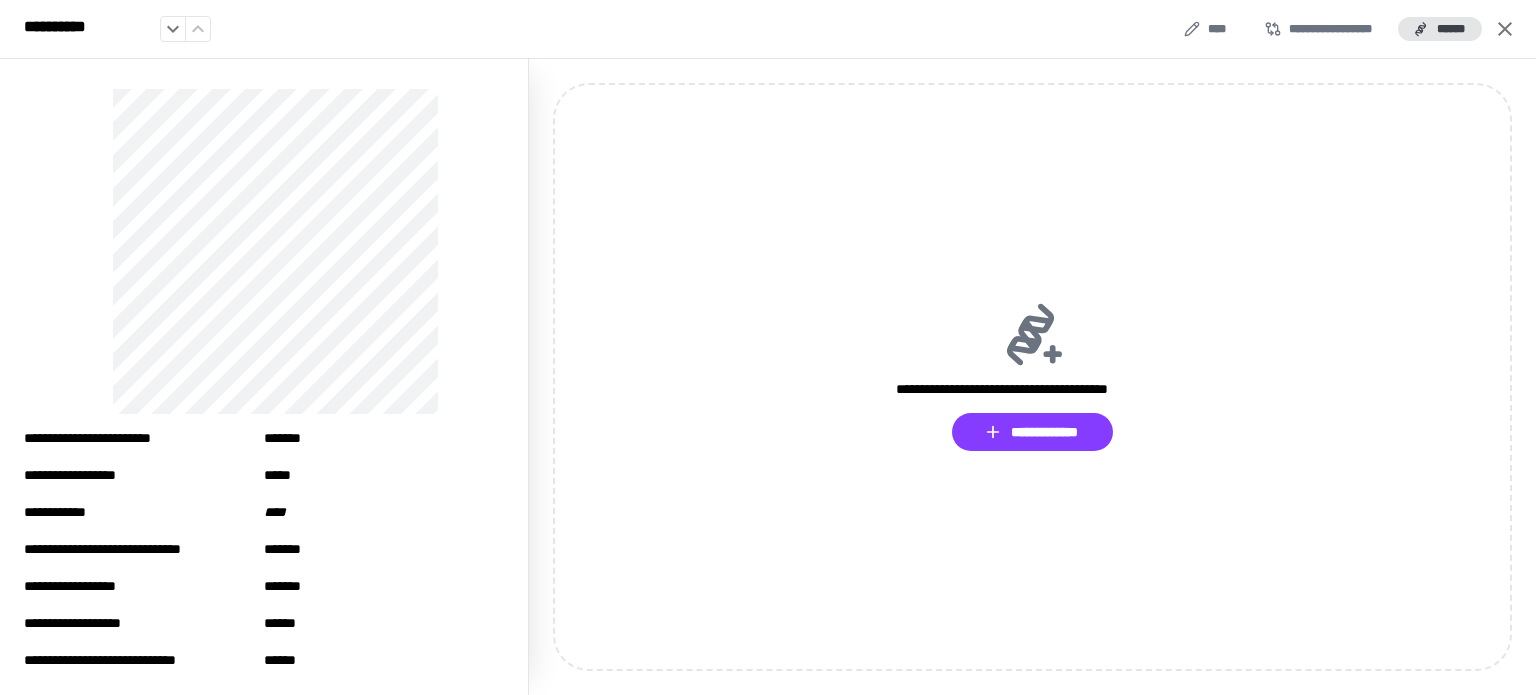 scroll, scrollTop: 0, scrollLeft: 0, axis: both 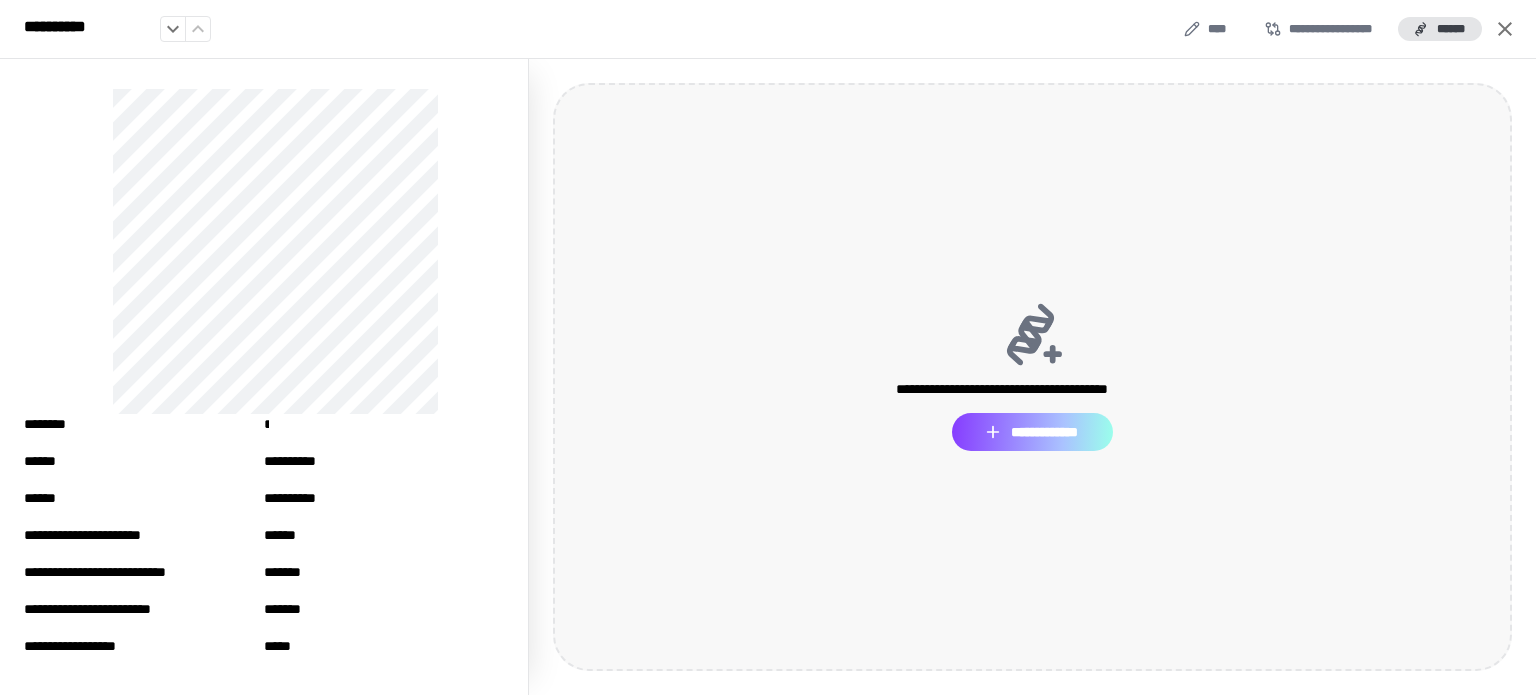 click on "**********" at bounding box center [1032, 432] 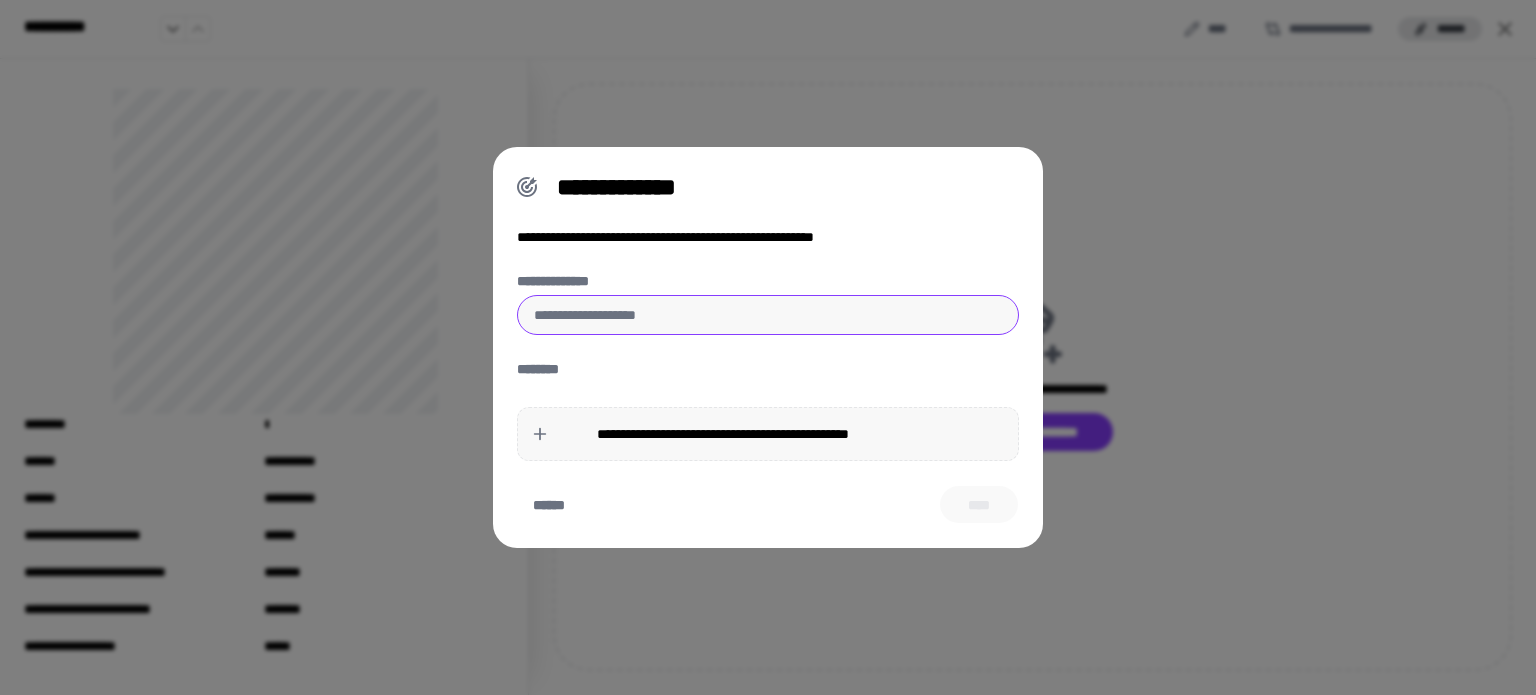 click on "**********" at bounding box center [768, 315] 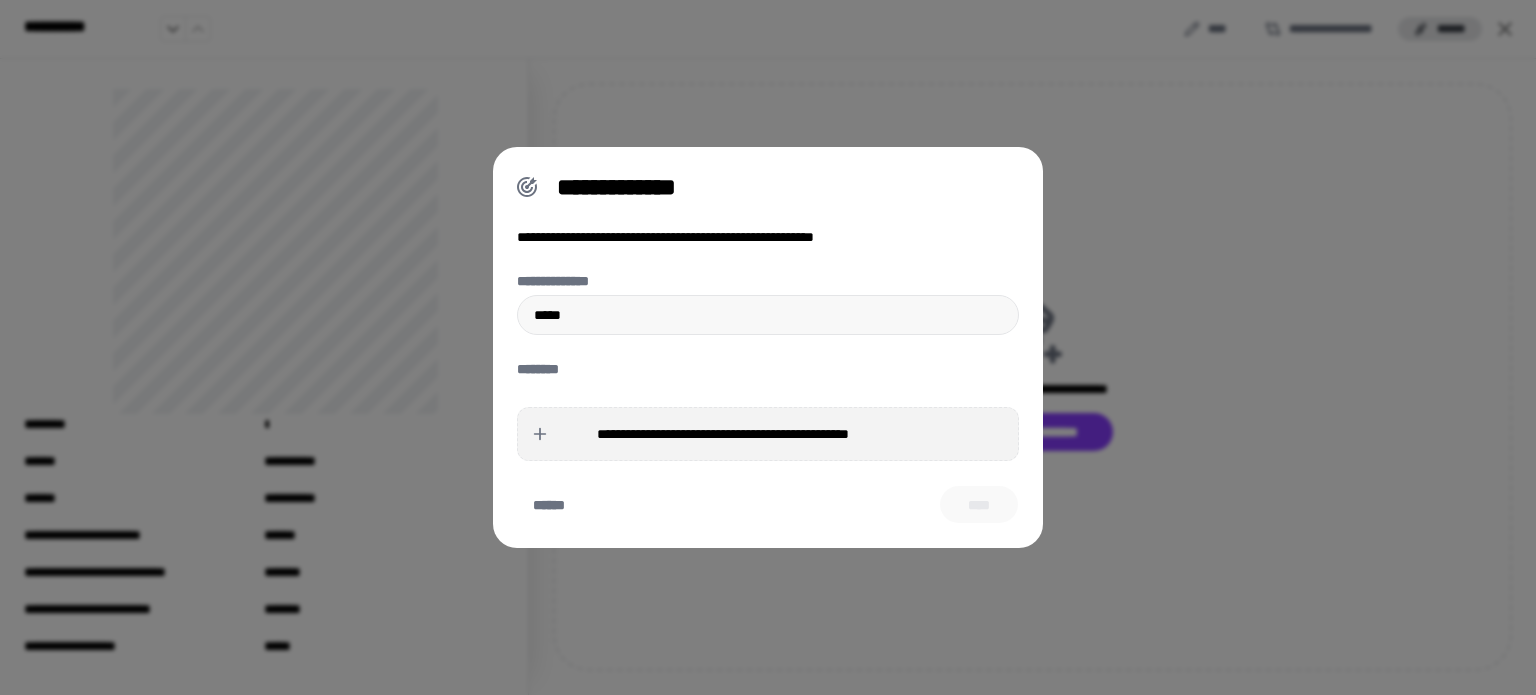 click on "**********" at bounding box center (723, 434) 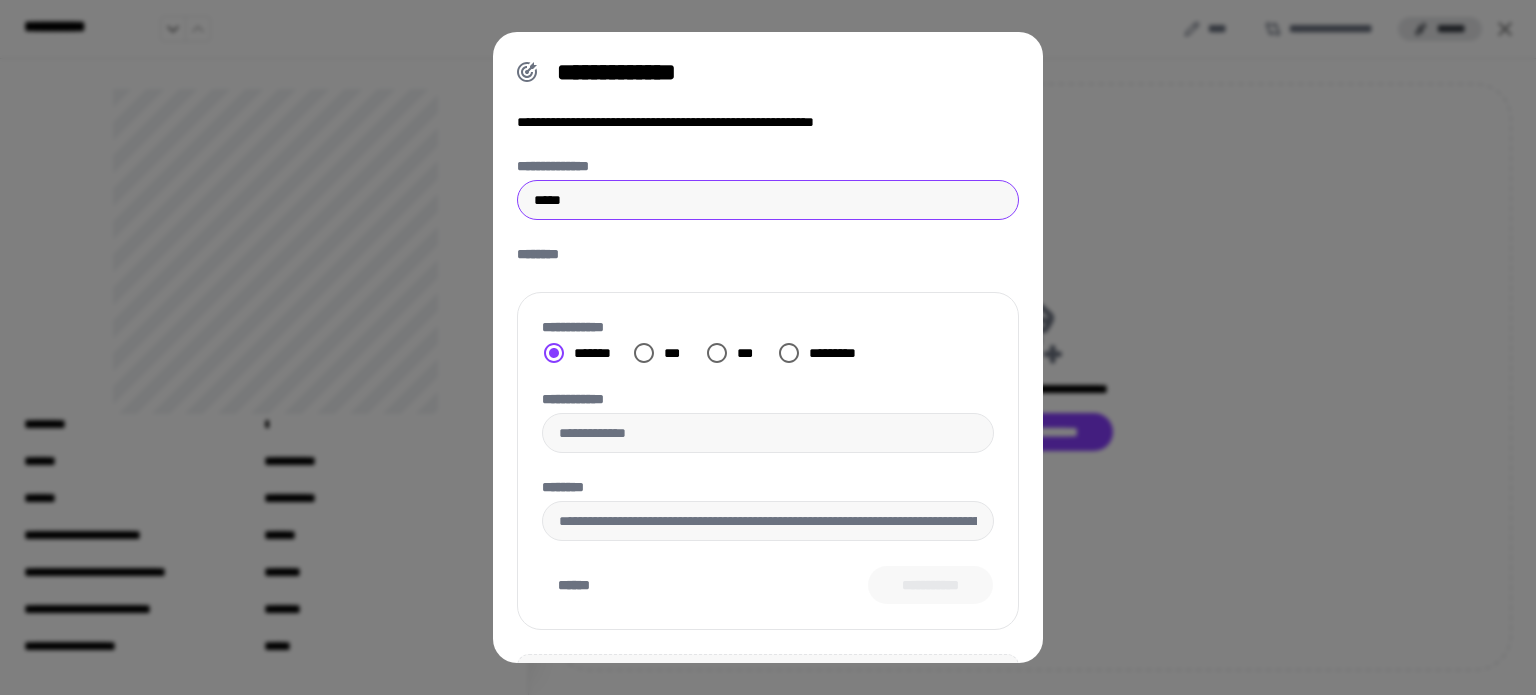 click on "*****" at bounding box center [768, 200] 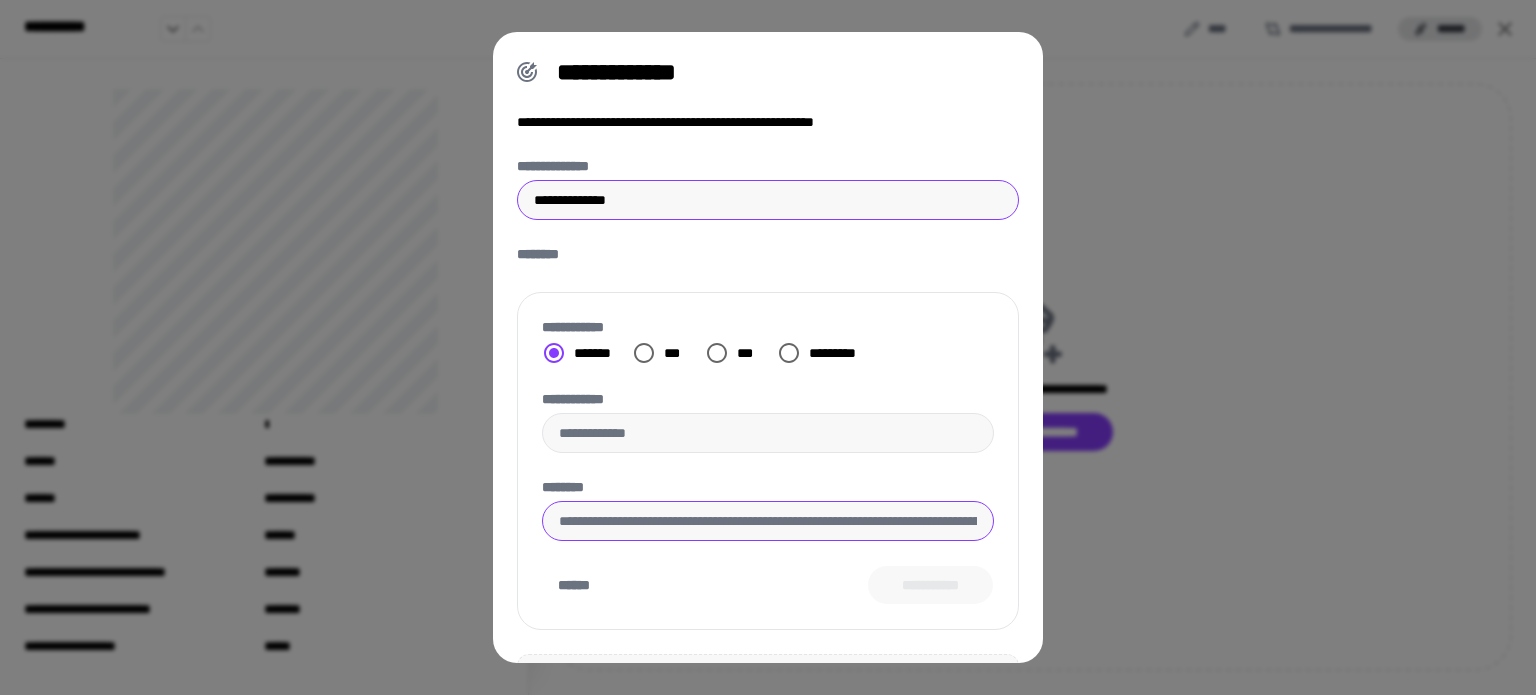 type on "**********" 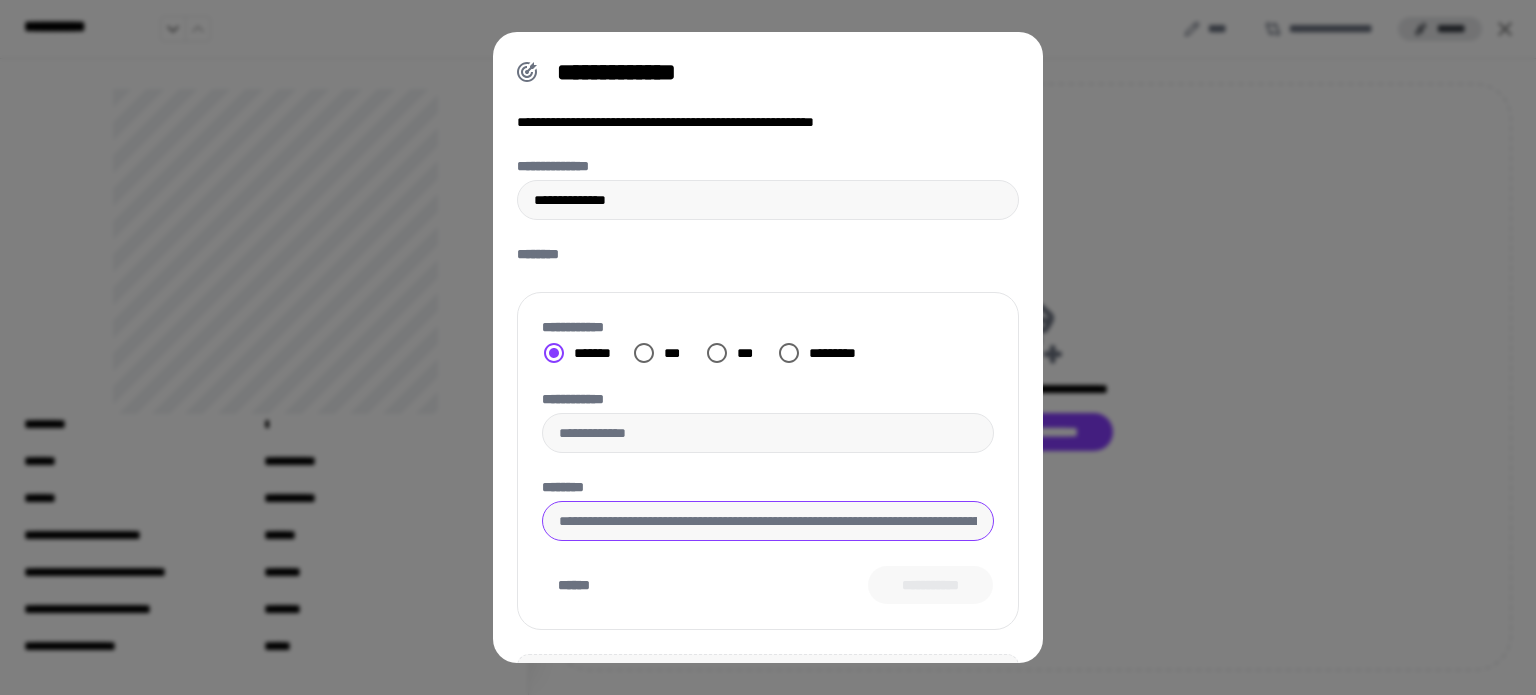 paste on "**********" 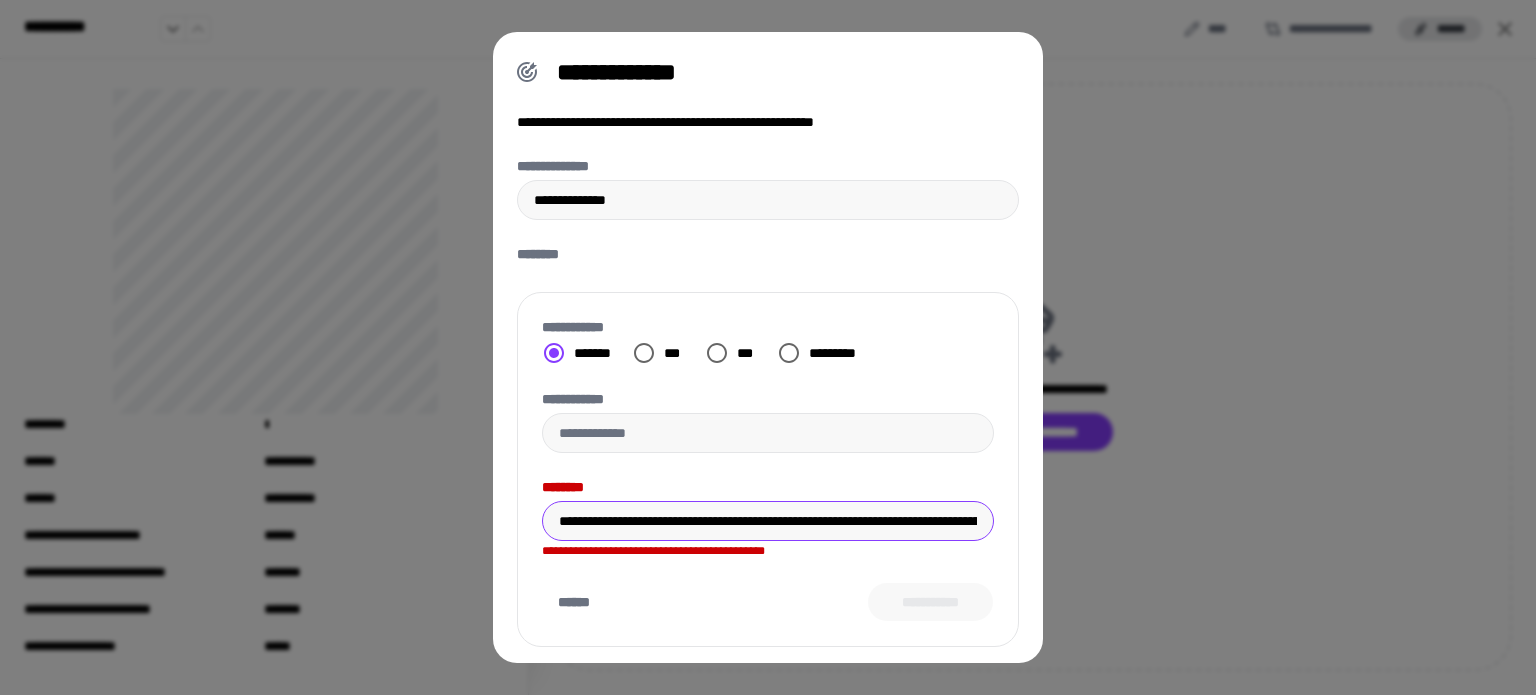 scroll, scrollTop: 0, scrollLeft: 6882, axis: horizontal 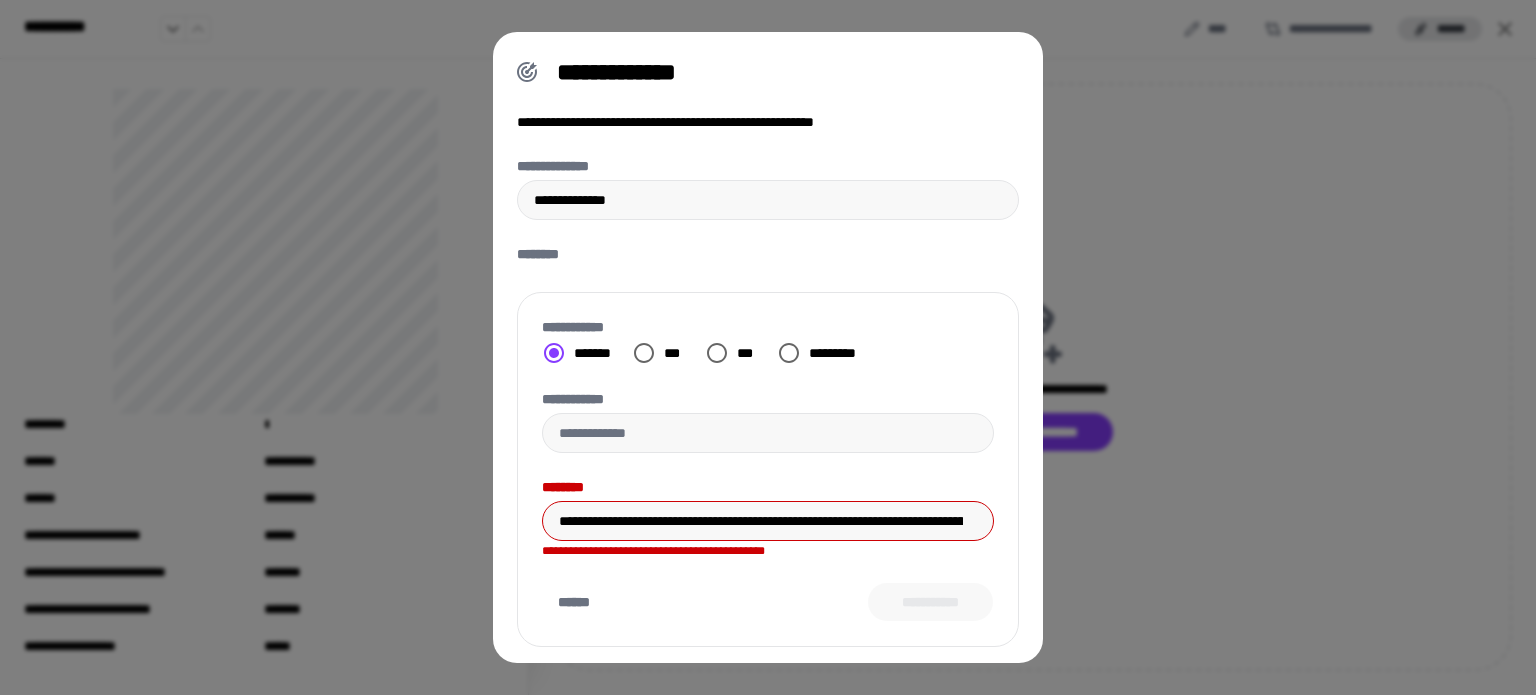 drag, startPoint x: 566, startPoint y: 521, endPoint x: 333, endPoint y: 486, distance: 235.61409 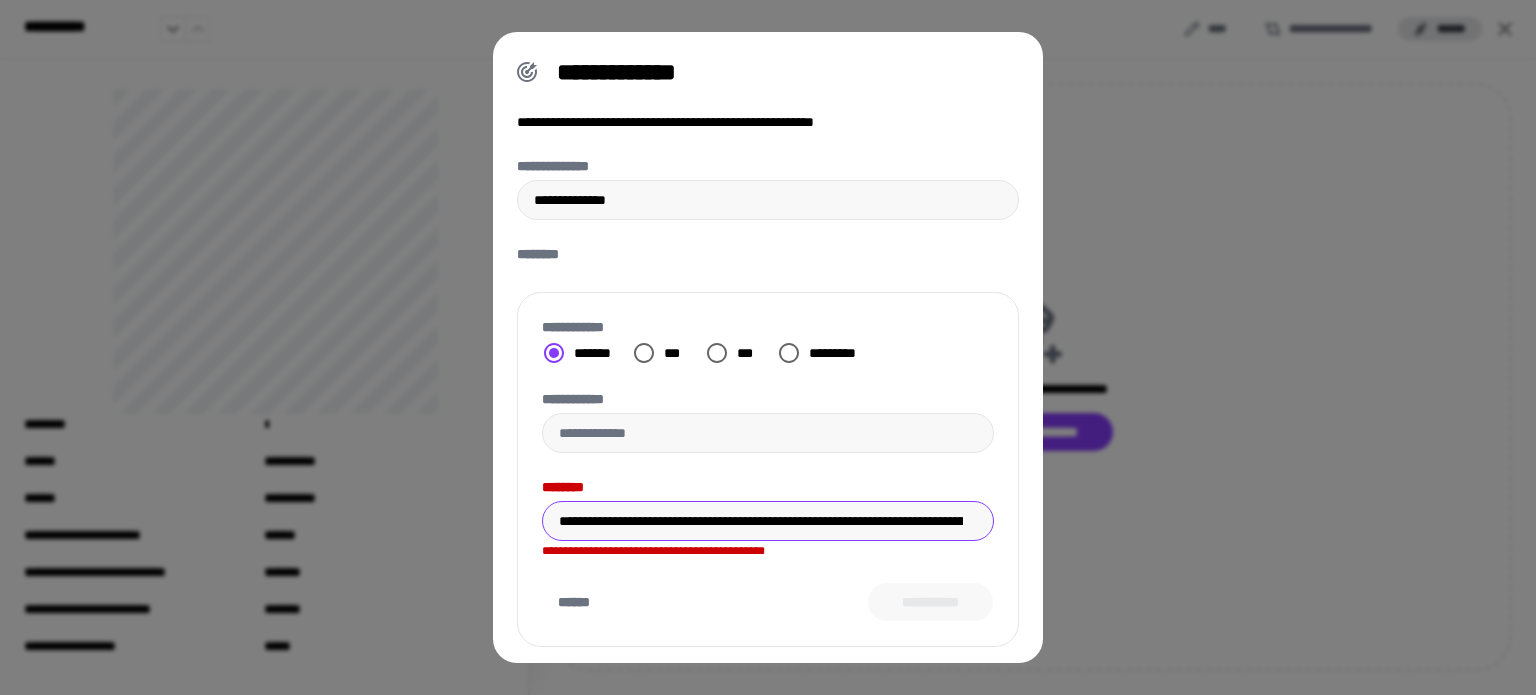 click on "**********" at bounding box center (761, 521) 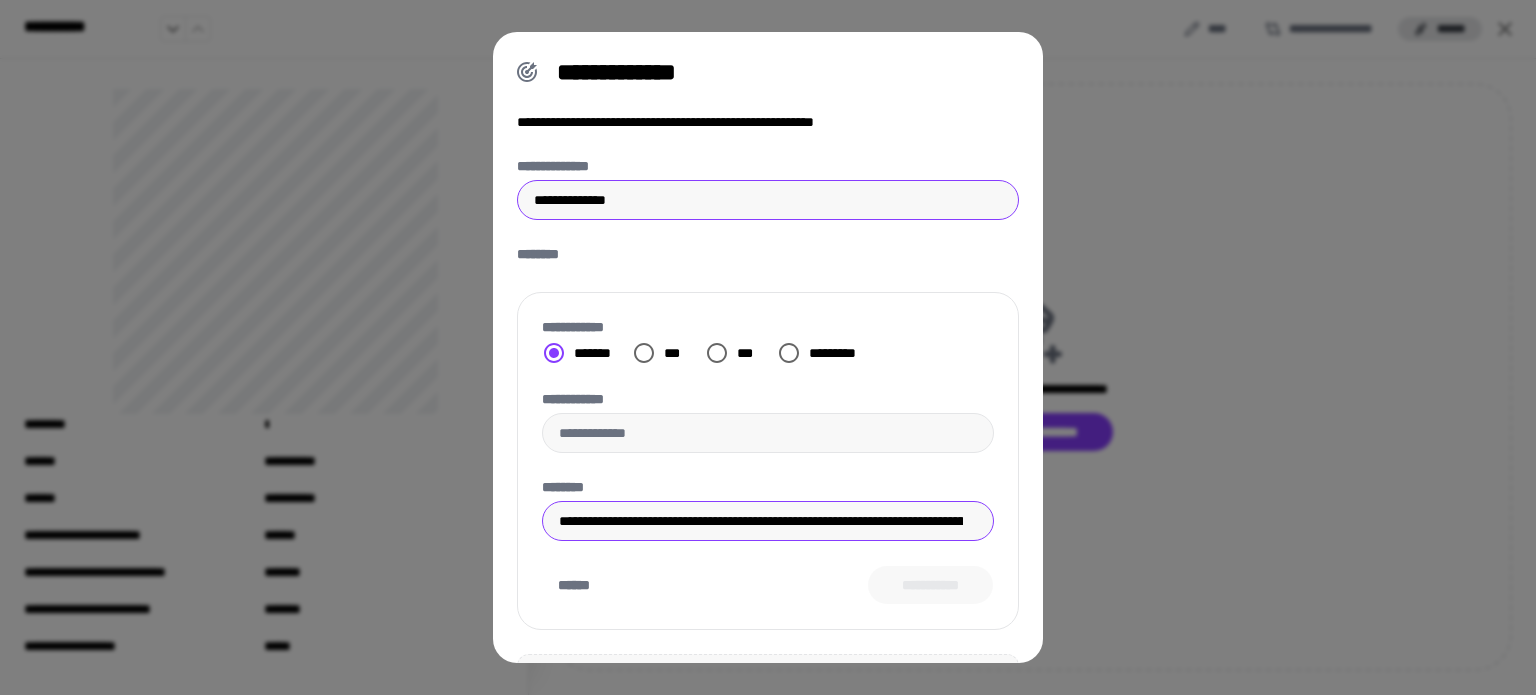 type on "**********" 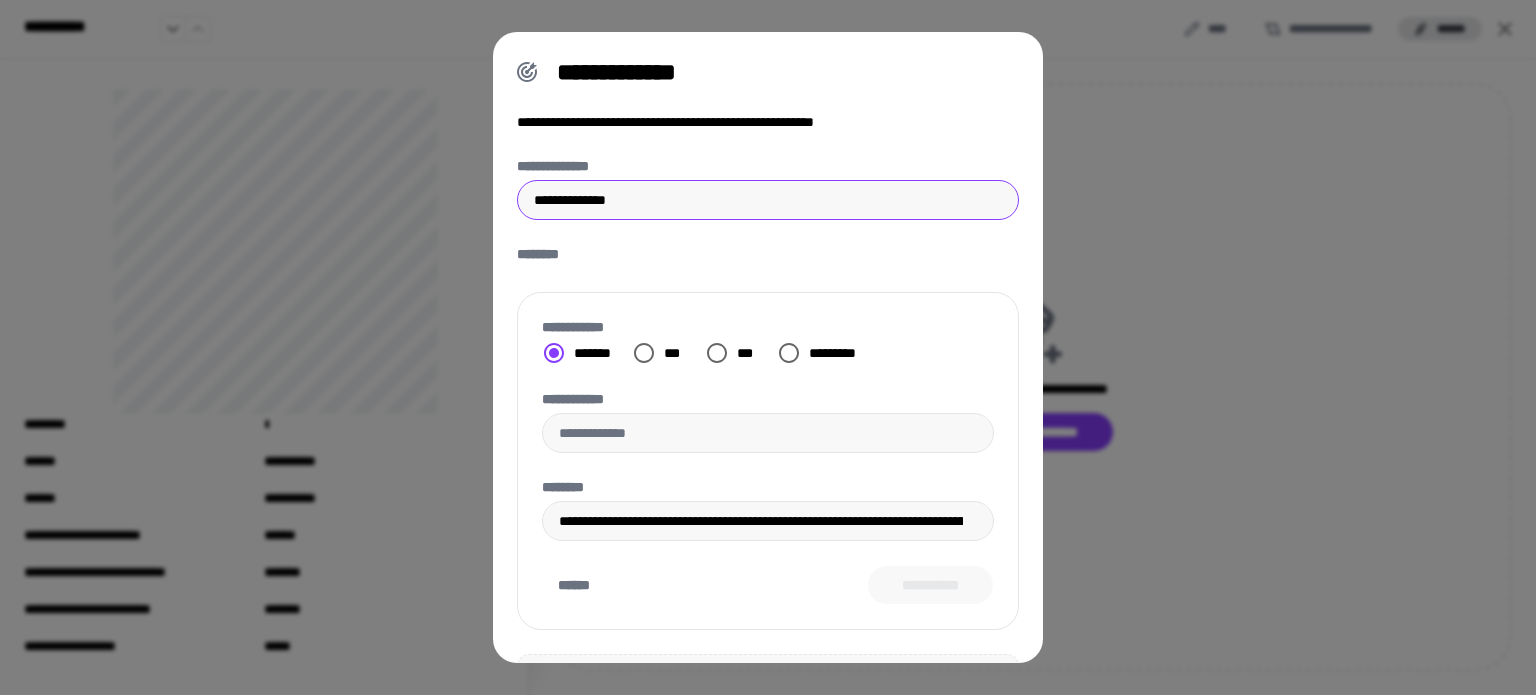 click on "**********" at bounding box center (768, 200) 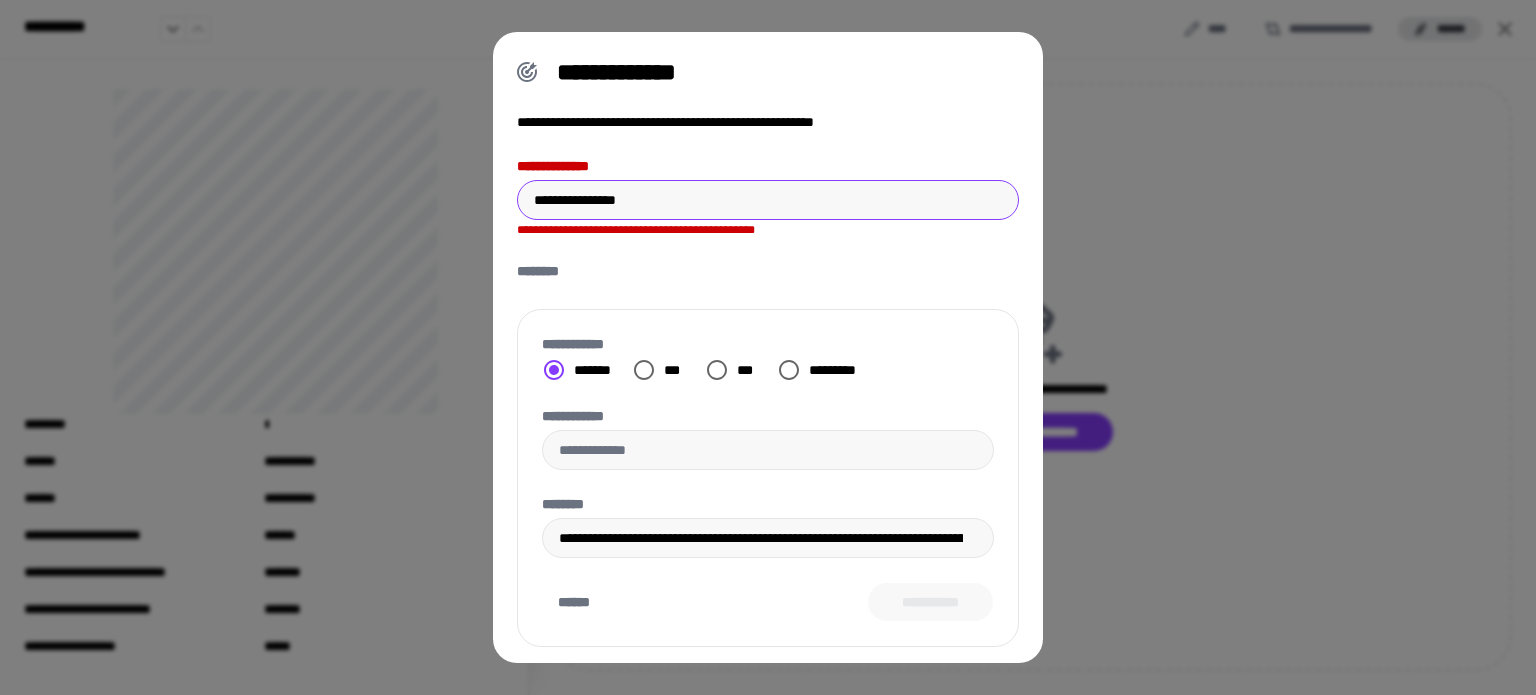 paste on "**********" 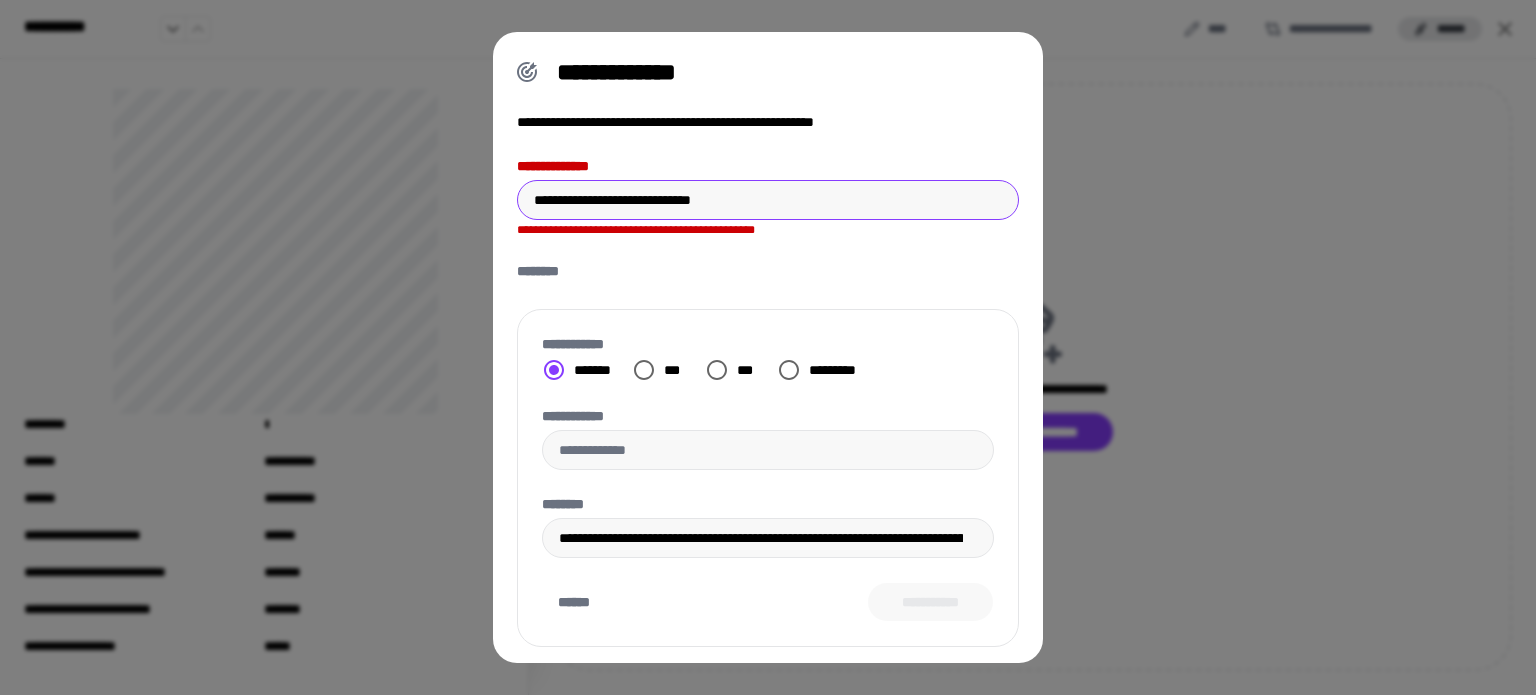 click on "**********" at bounding box center (768, 200) 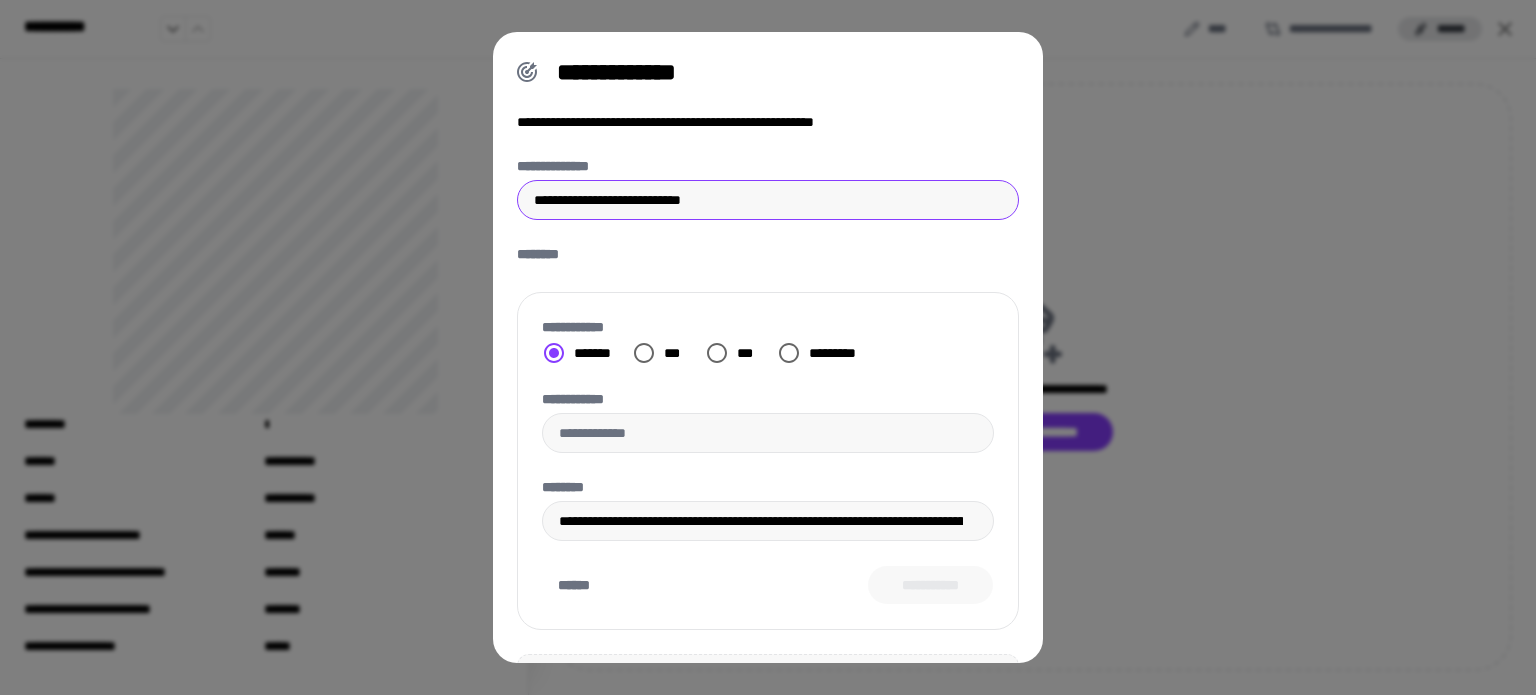 click on "**********" at bounding box center (768, 200) 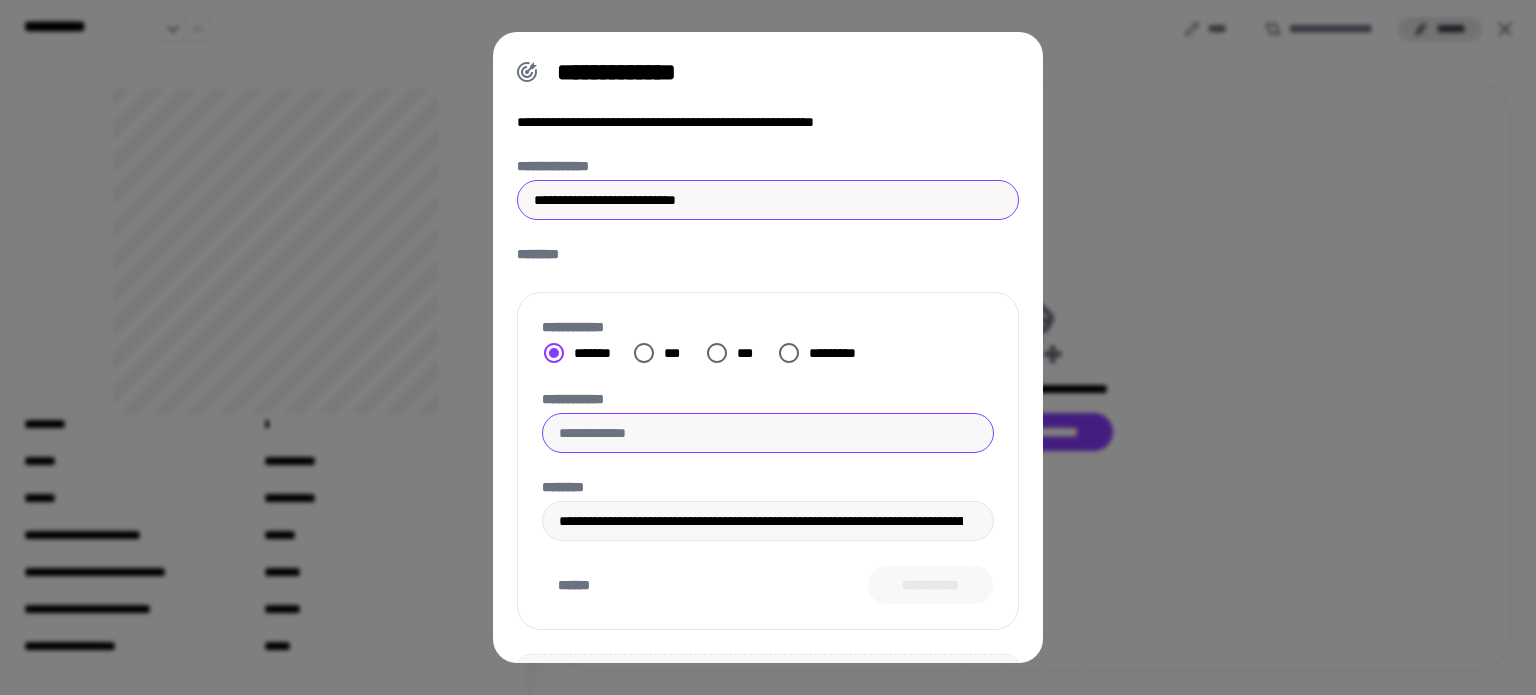 type on "**********" 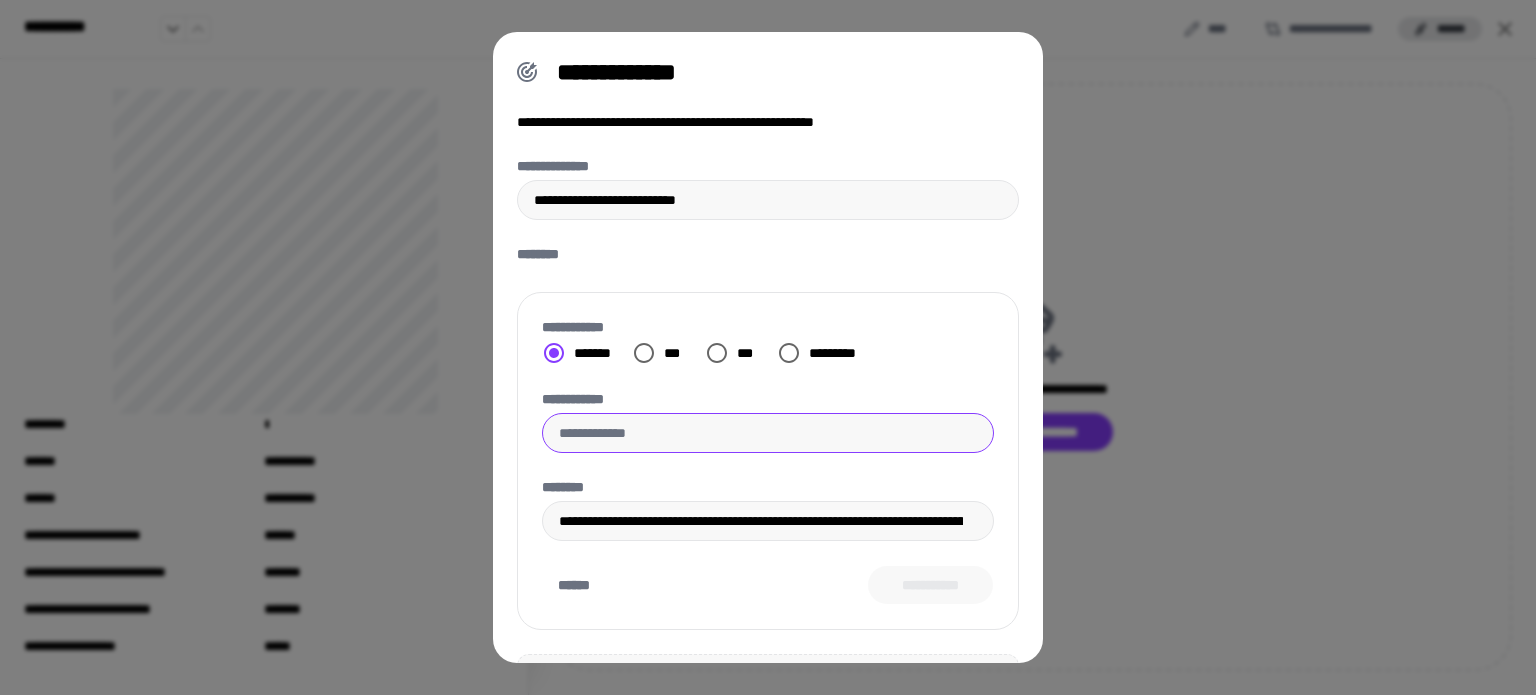 scroll, scrollTop: 130, scrollLeft: 0, axis: vertical 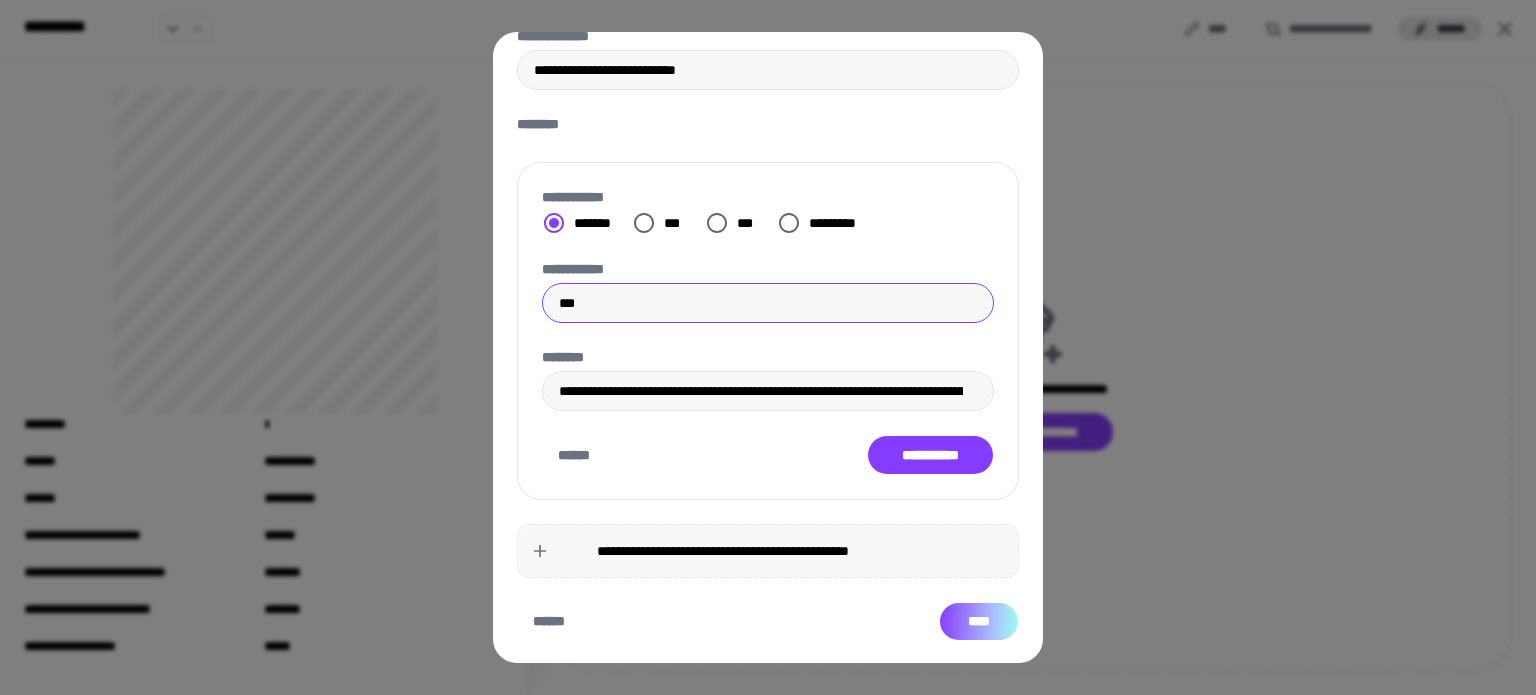 type on "***" 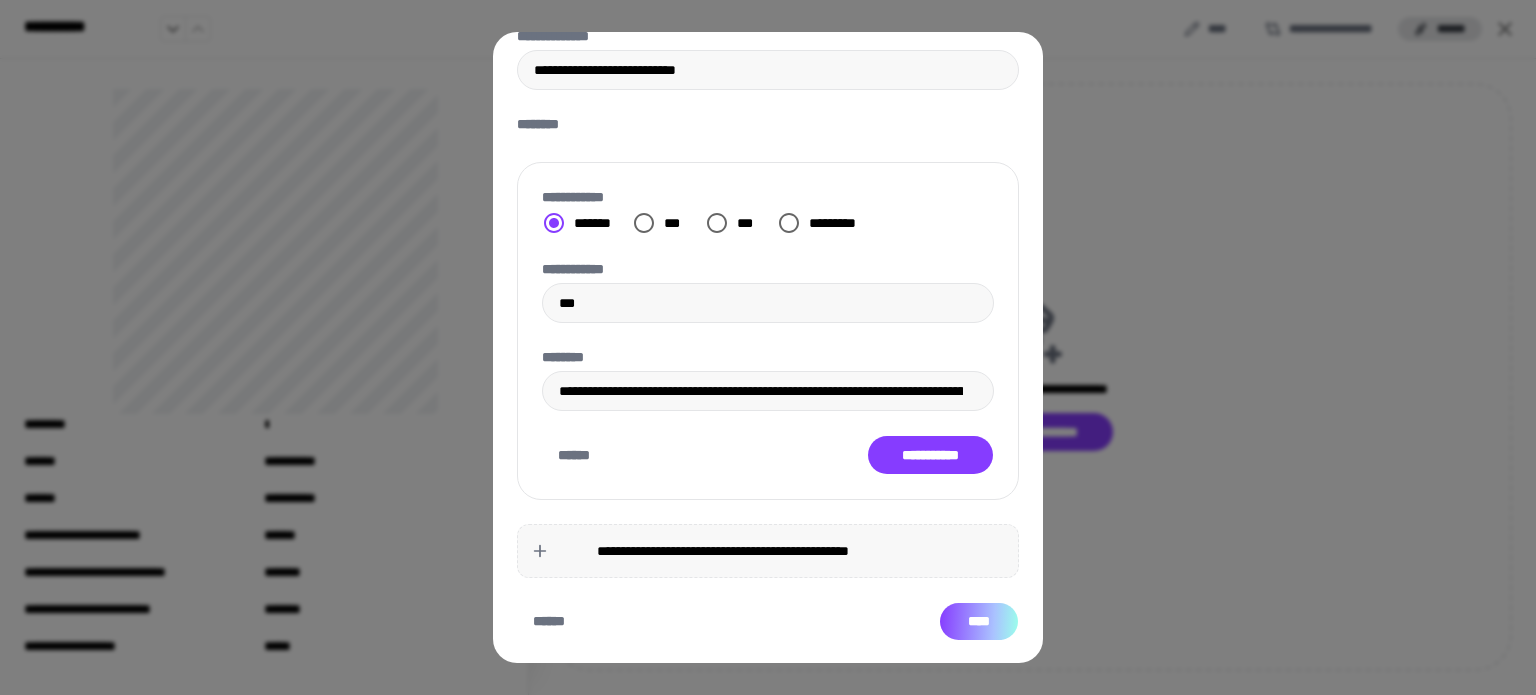 click on "****" at bounding box center [979, 622] 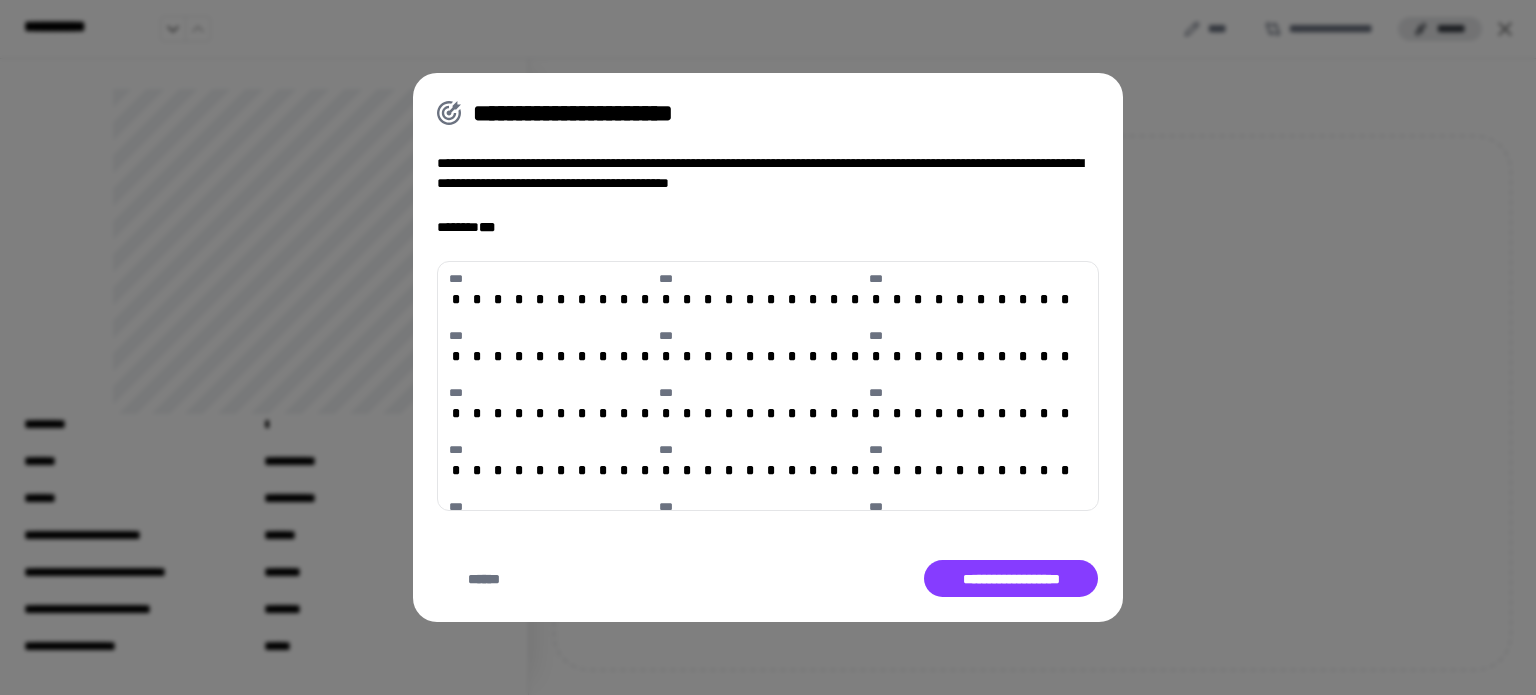 scroll, scrollTop: 0, scrollLeft: 0, axis: both 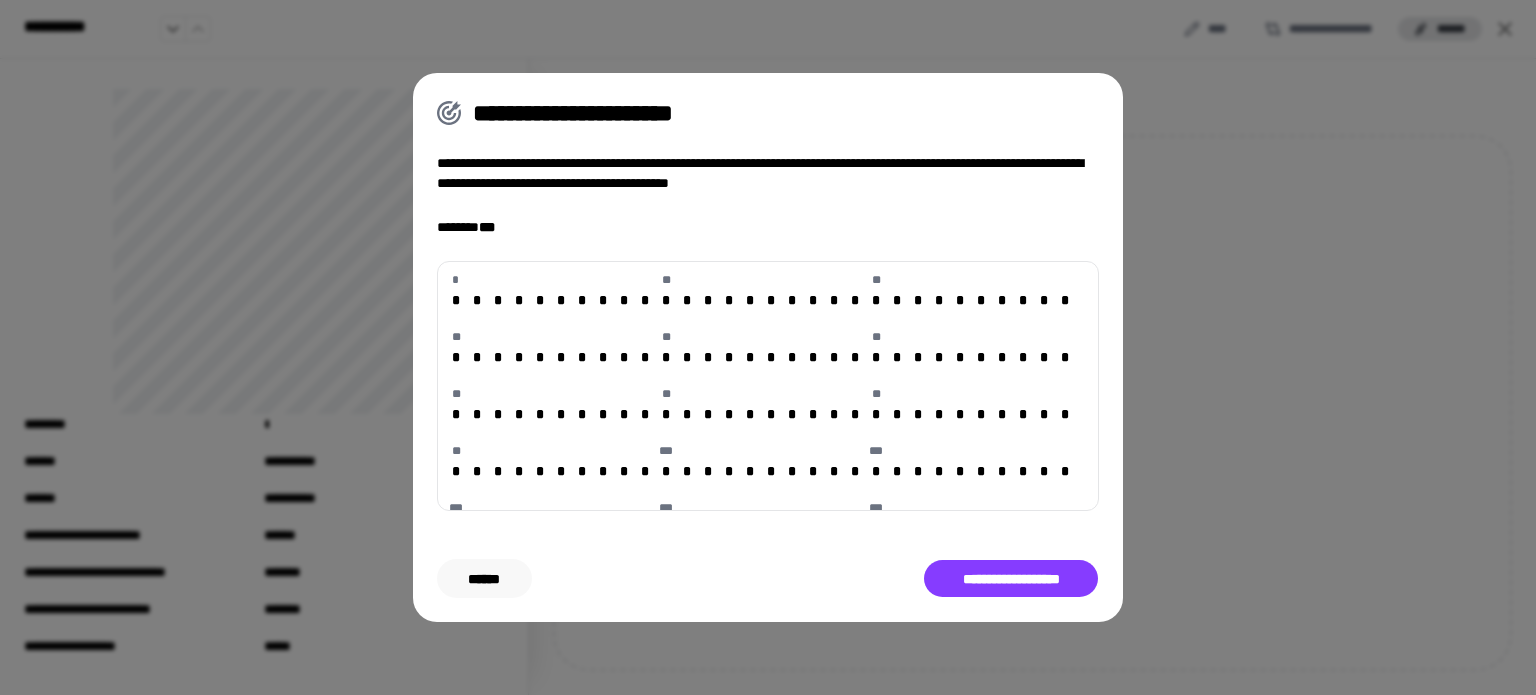 click on "******" at bounding box center [484, 579] 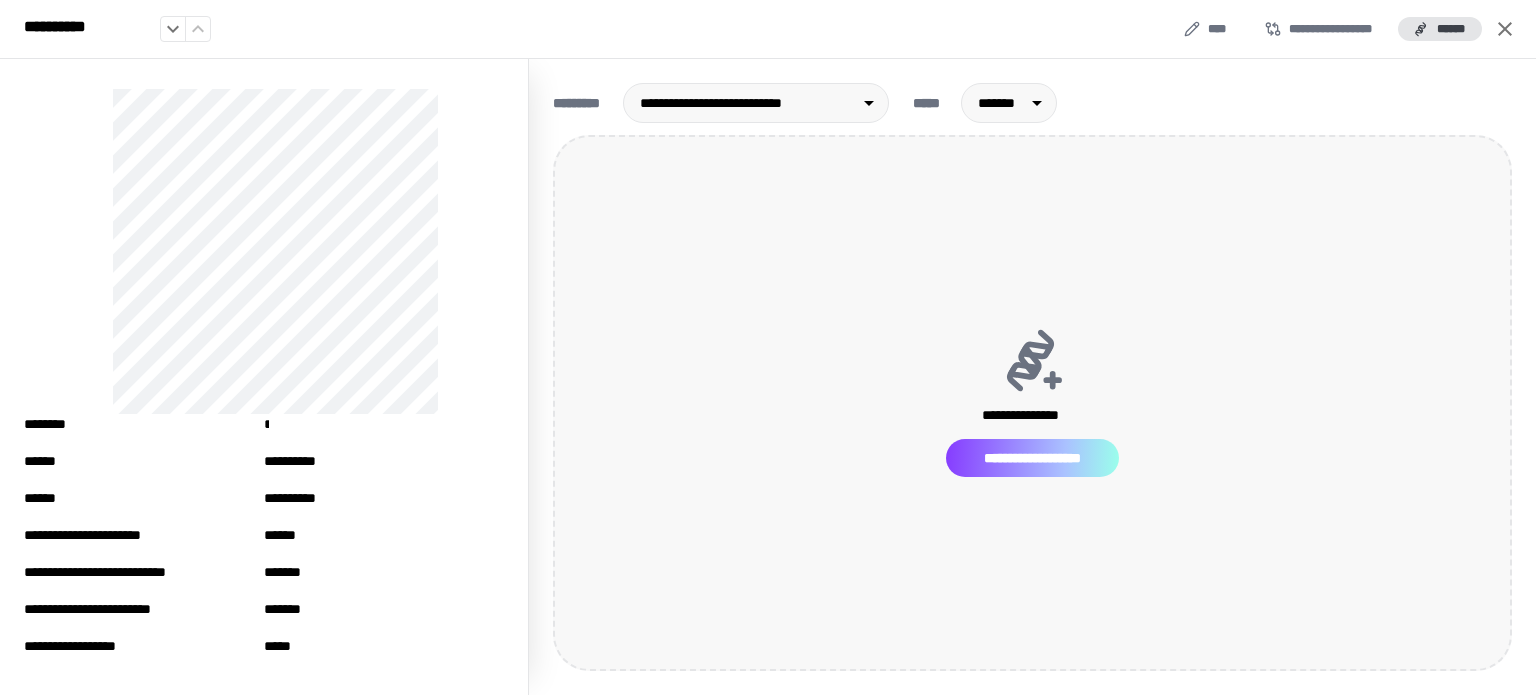 click on "**********" at bounding box center (1033, 458) 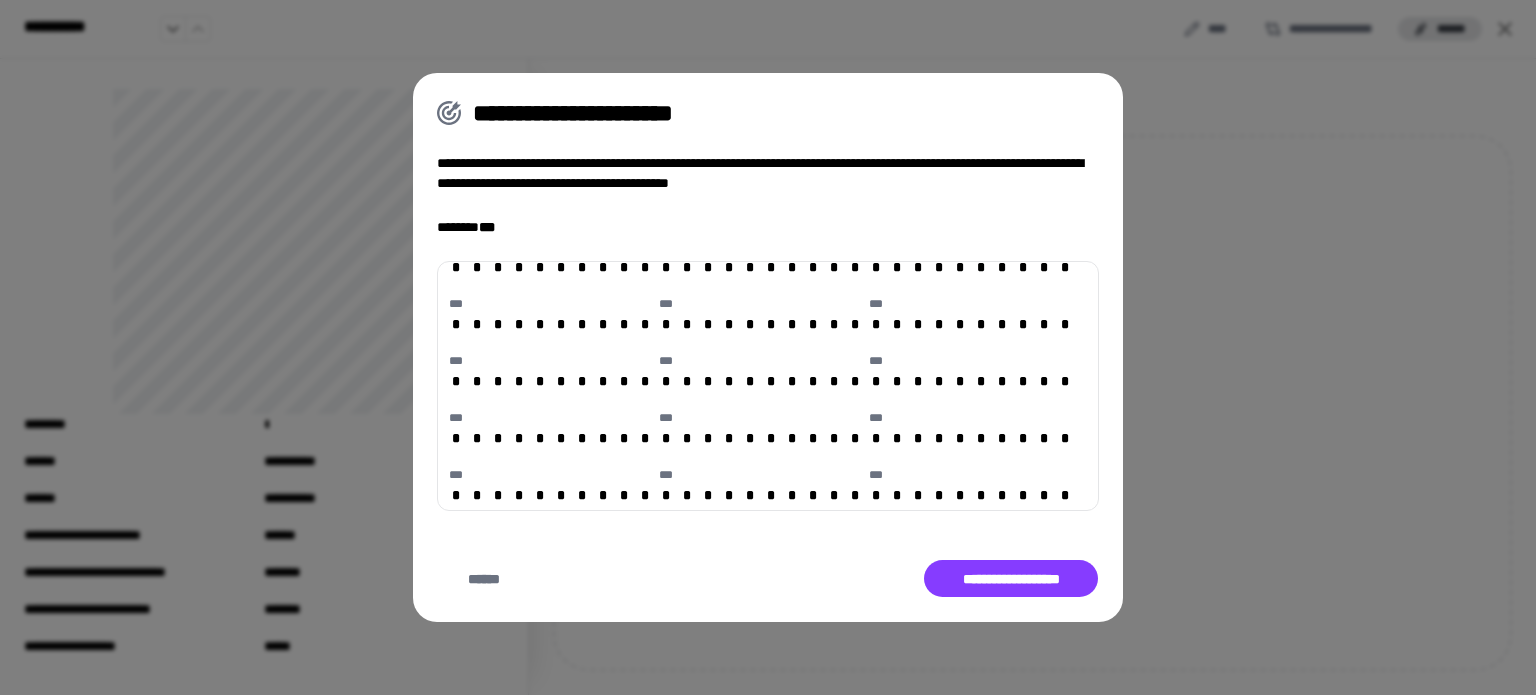 scroll, scrollTop: 955, scrollLeft: 0, axis: vertical 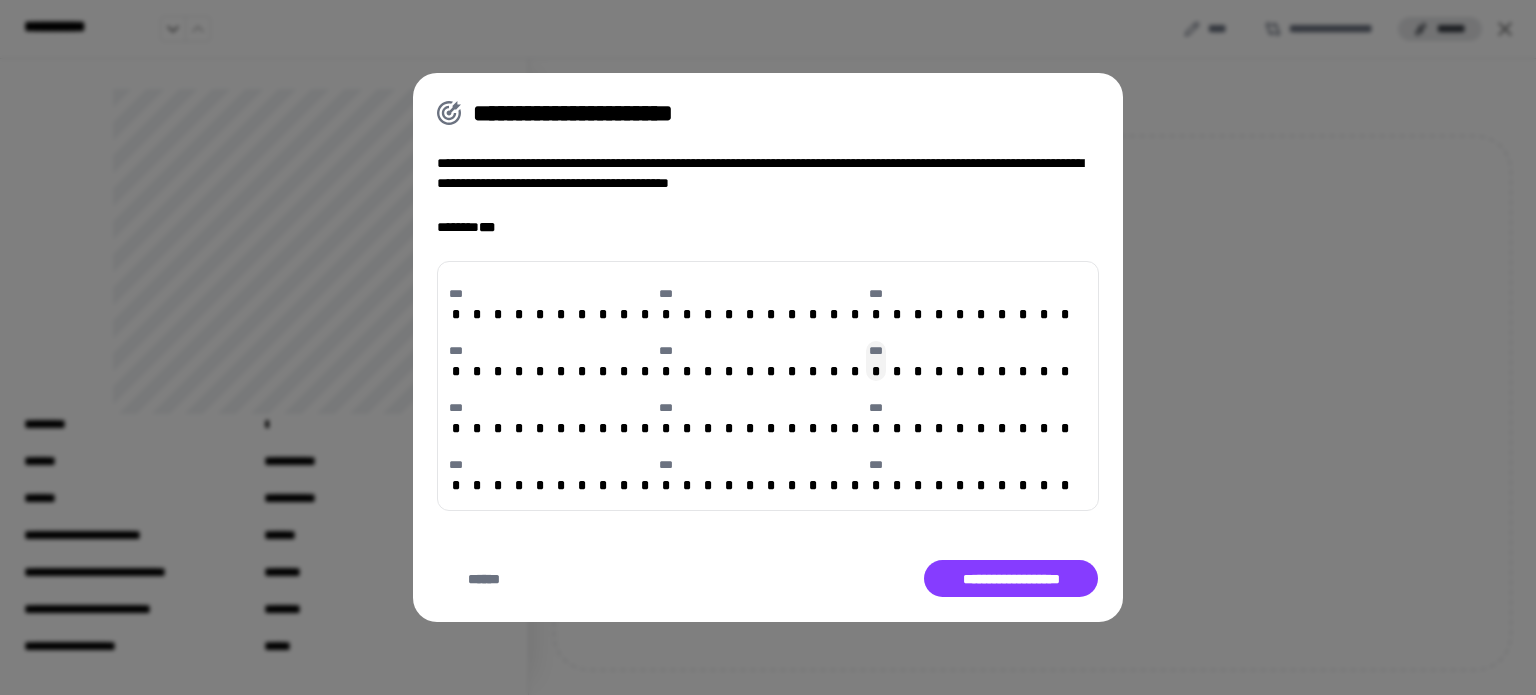 click on "*" at bounding box center [876, 371] 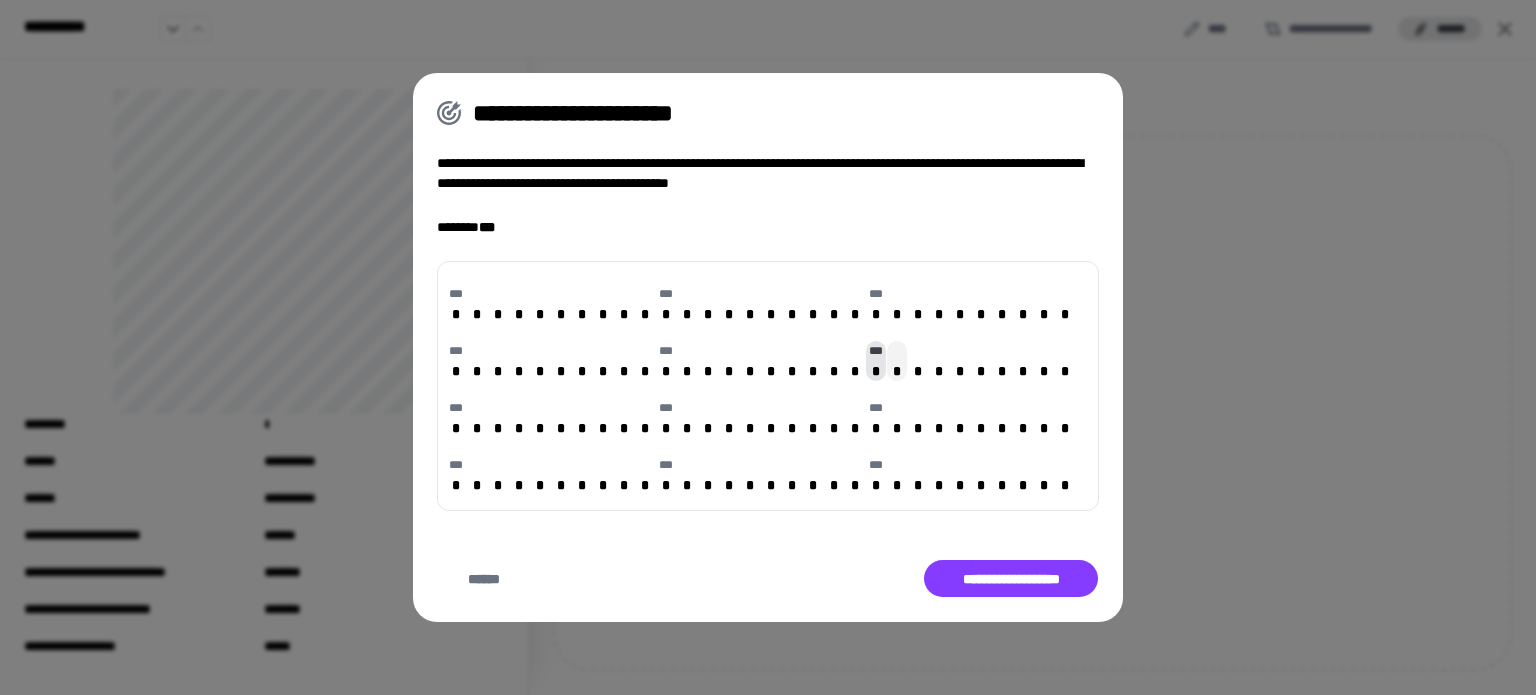 click on "*" at bounding box center [897, 371] 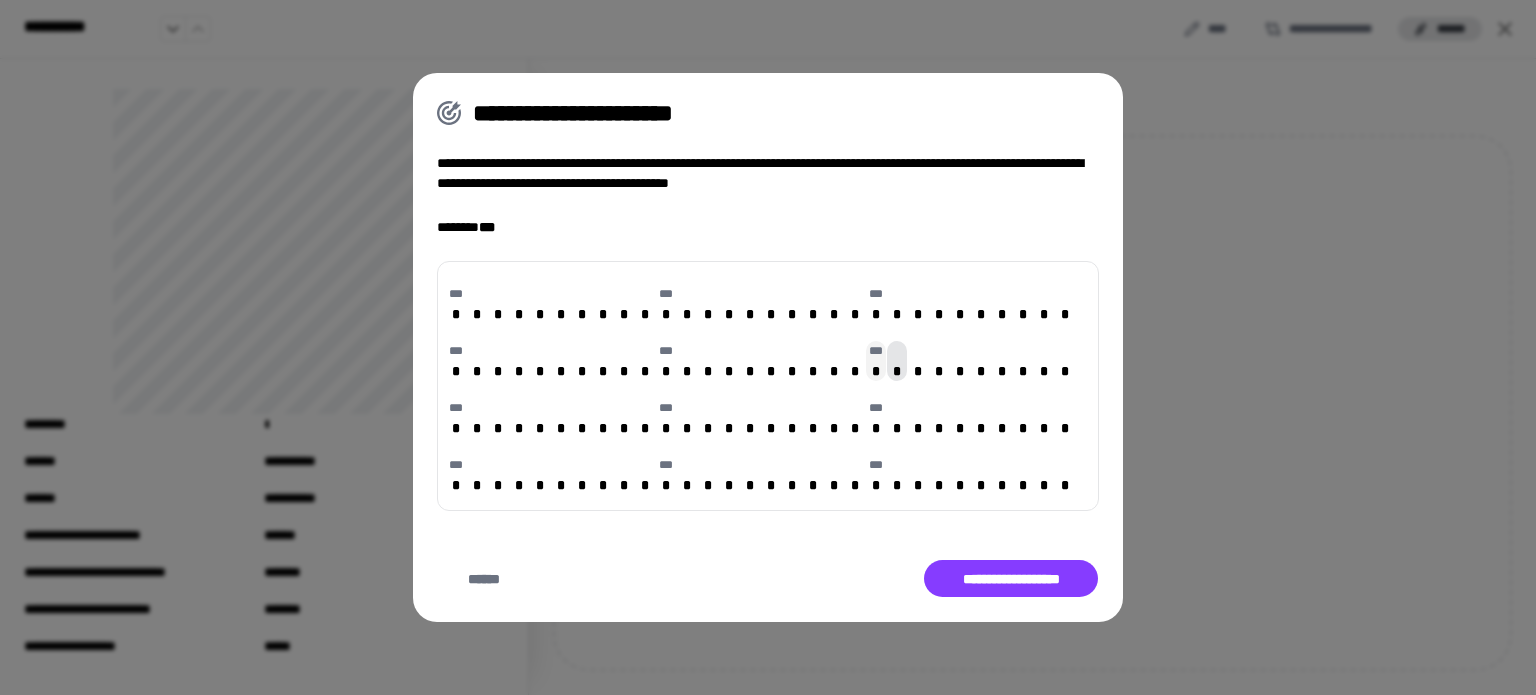 click on "*** *" at bounding box center (876, 361) 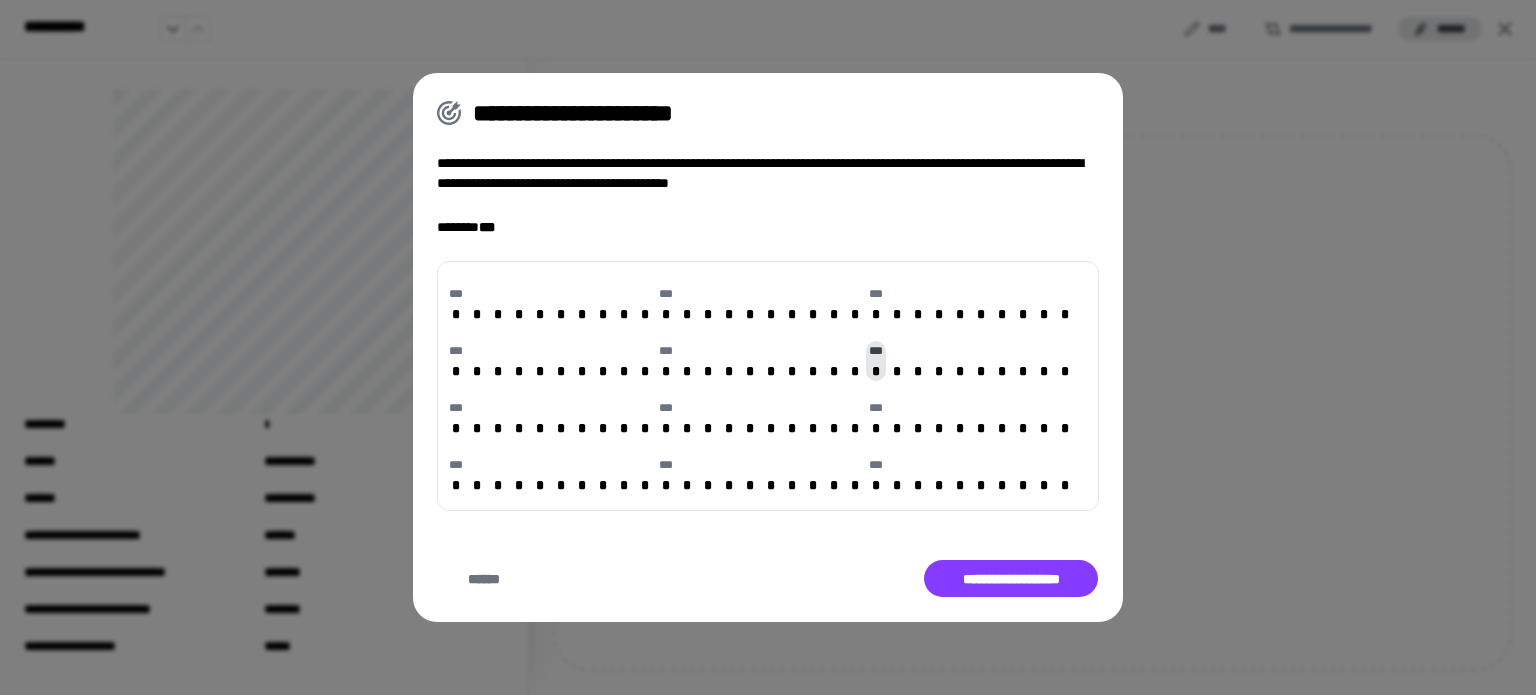 click on "**********" at bounding box center [768, 348] 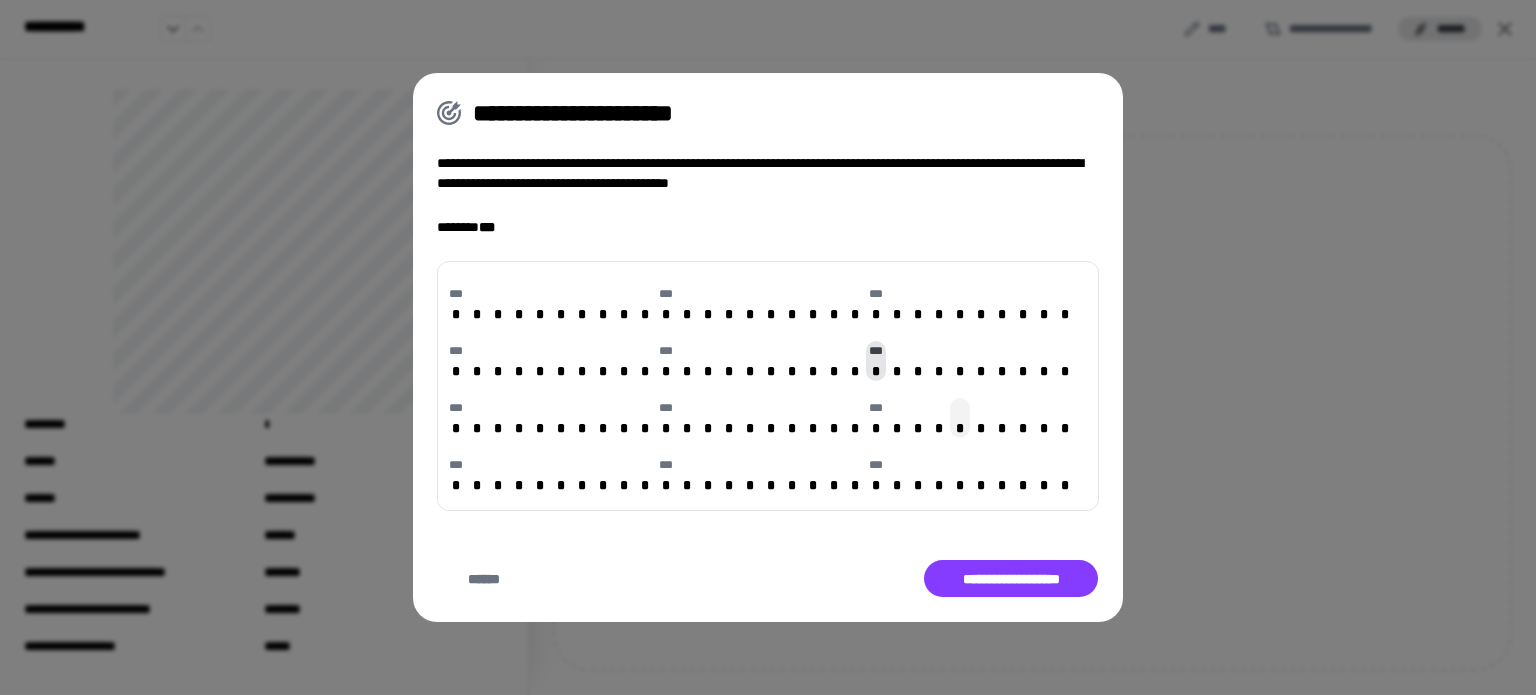 click on "*" at bounding box center (960, 418) 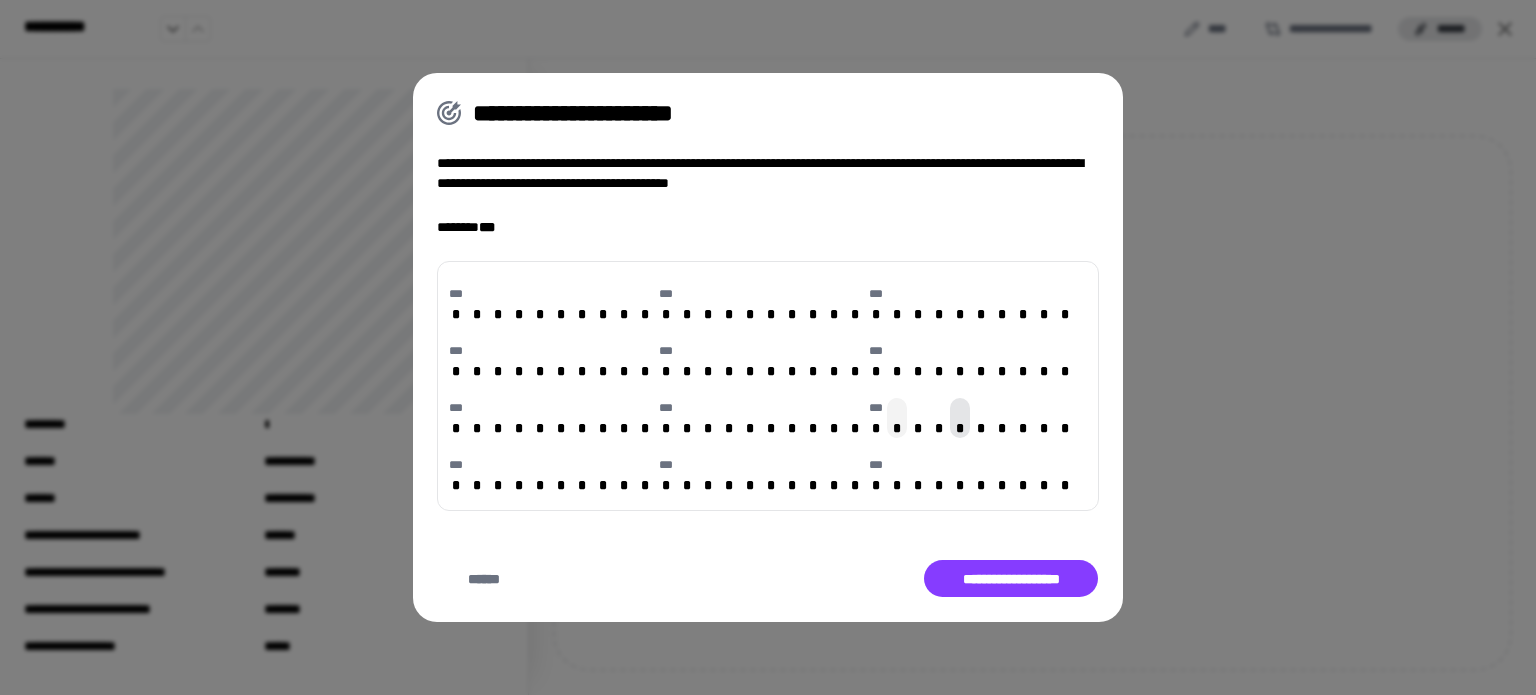 click on "*" at bounding box center (897, 428) 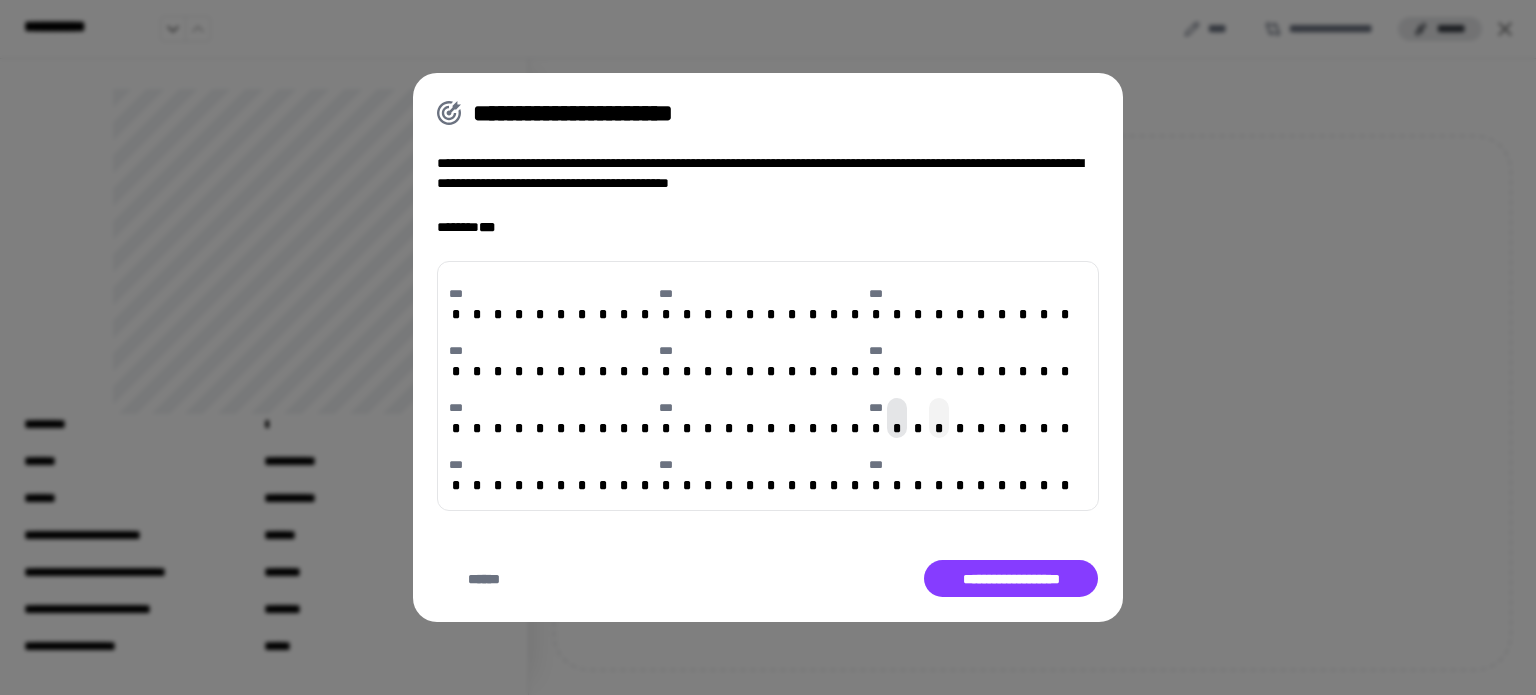 click on "*" at bounding box center (939, 428) 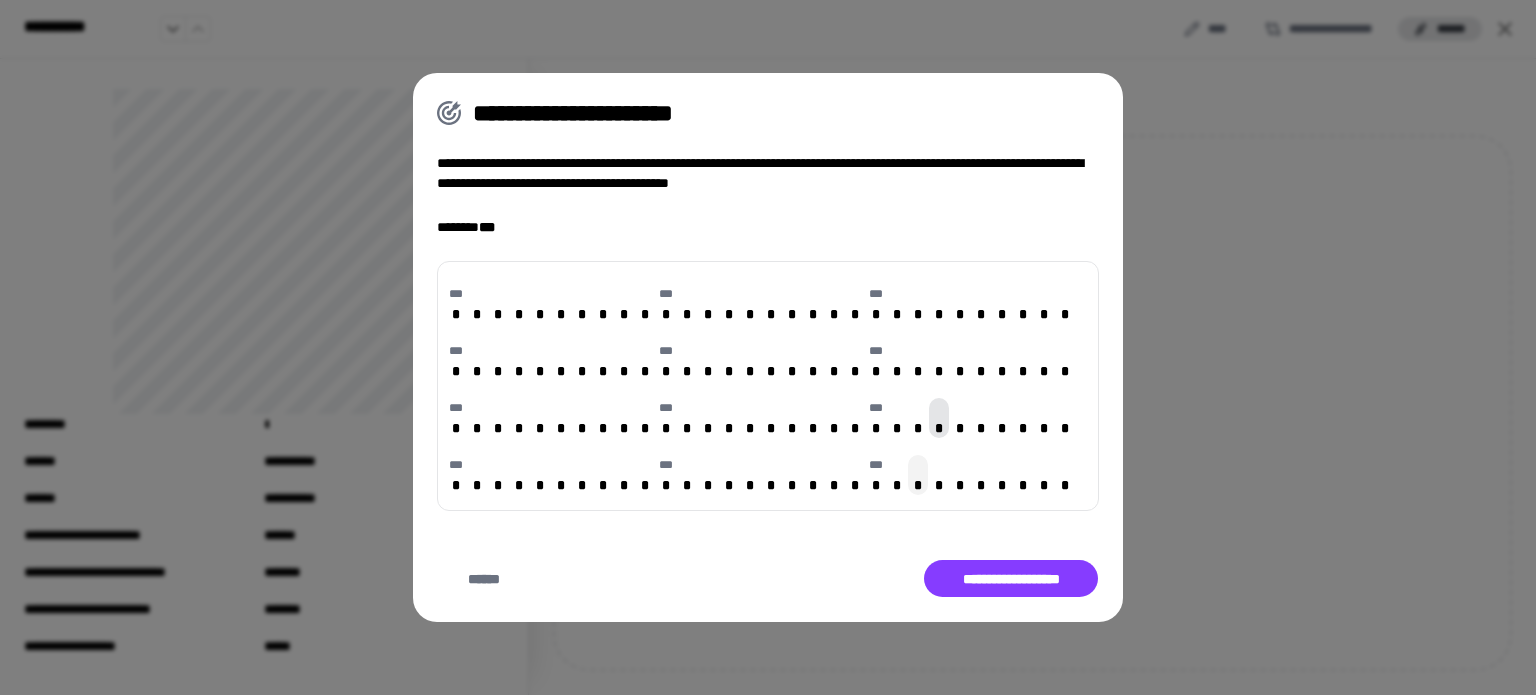click on "*" at bounding box center [918, 475] 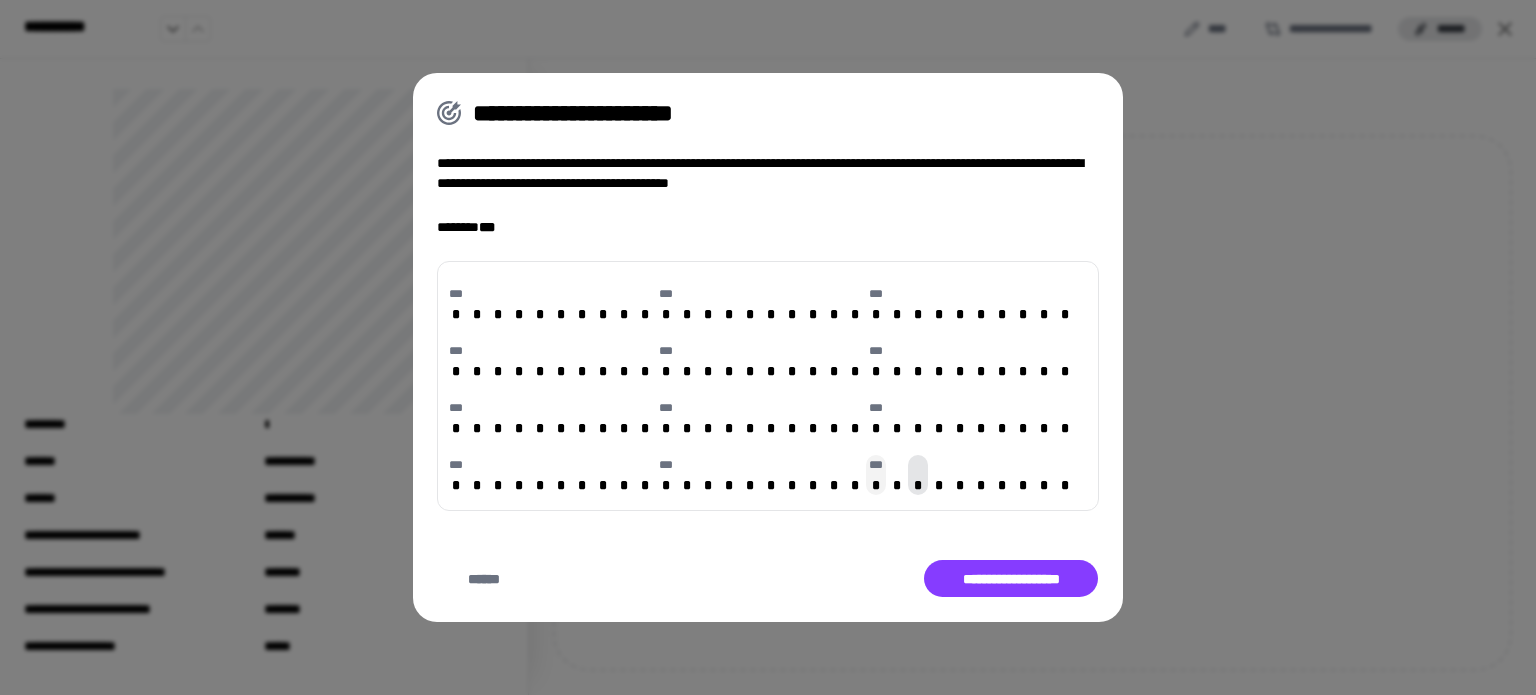 click on "*** *" at bounding box center (876, 475) 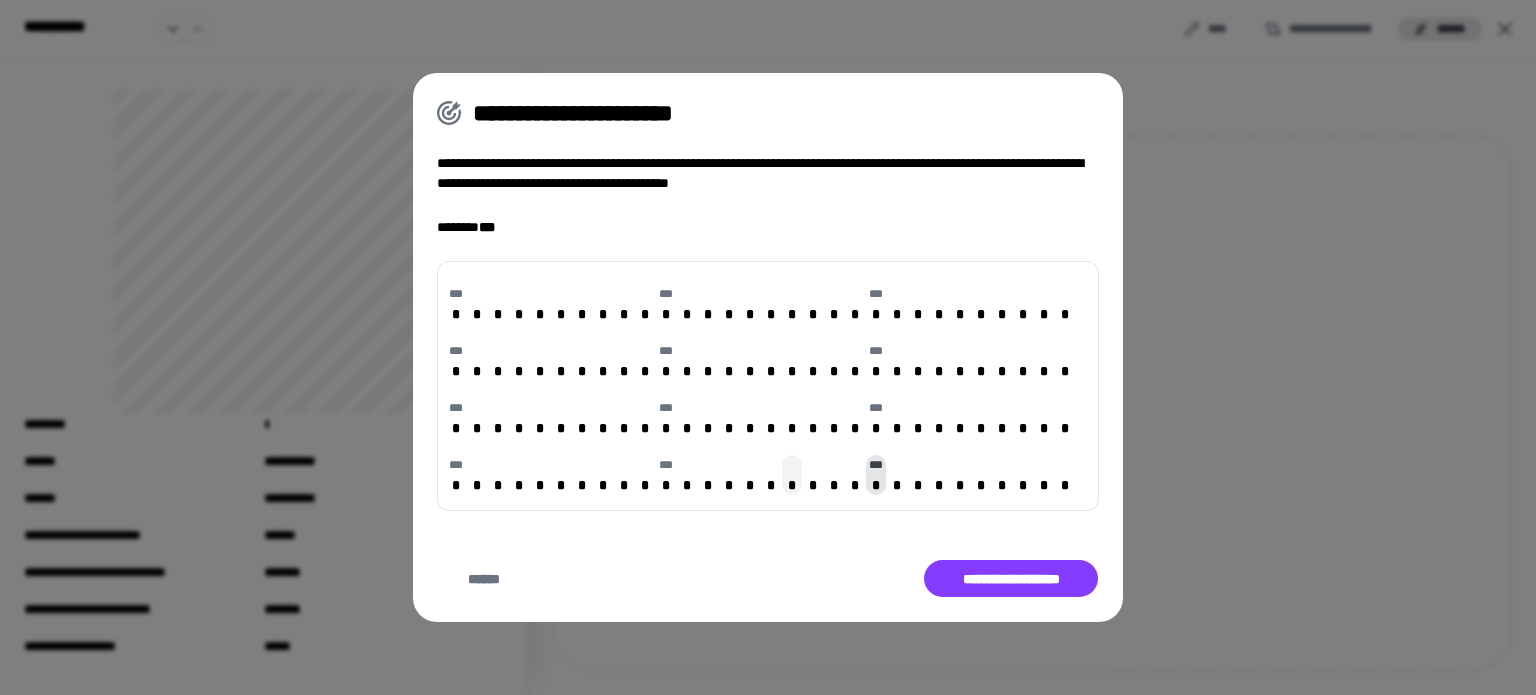 drag, startPoint x: 867, startPoint y: 479, endPoint x: 788, endPoint y: 475, distance: 79.101204 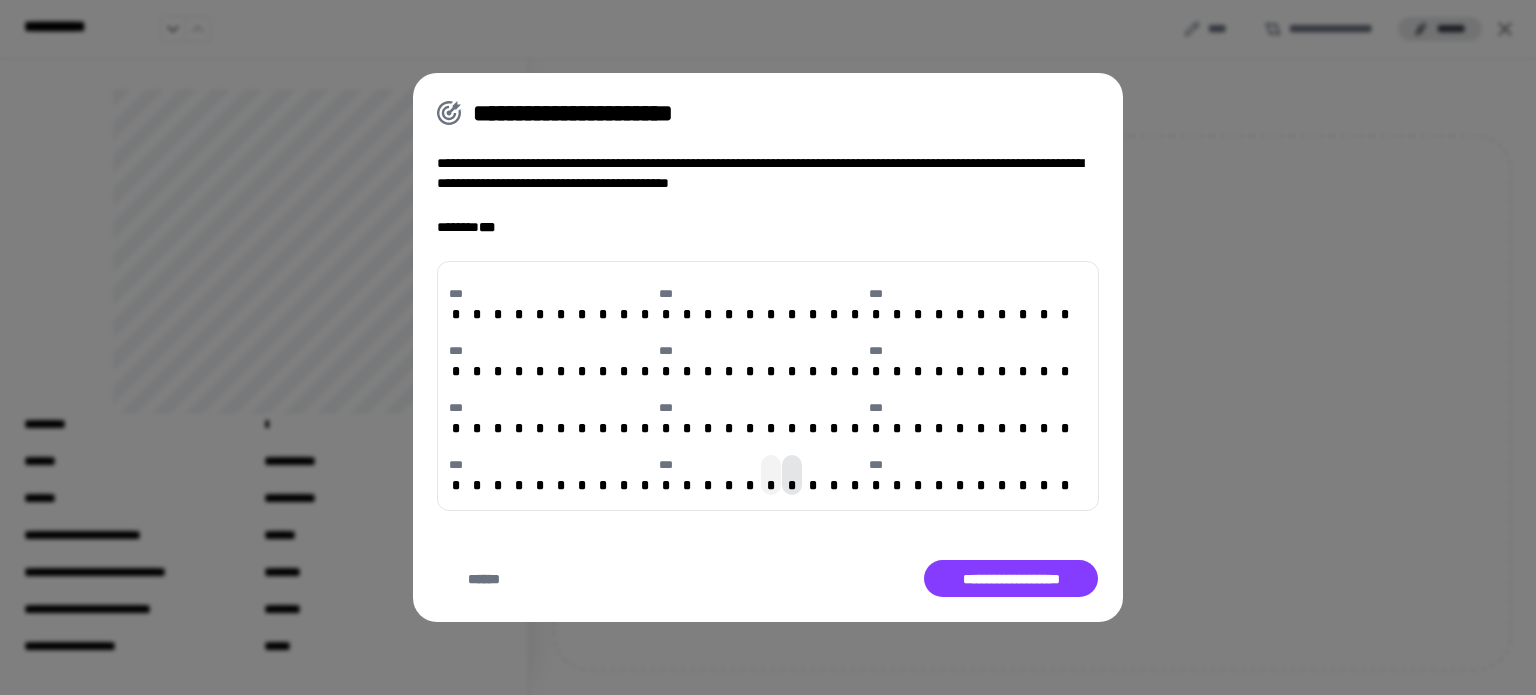 click on "*" at bounding box center (771, 485) 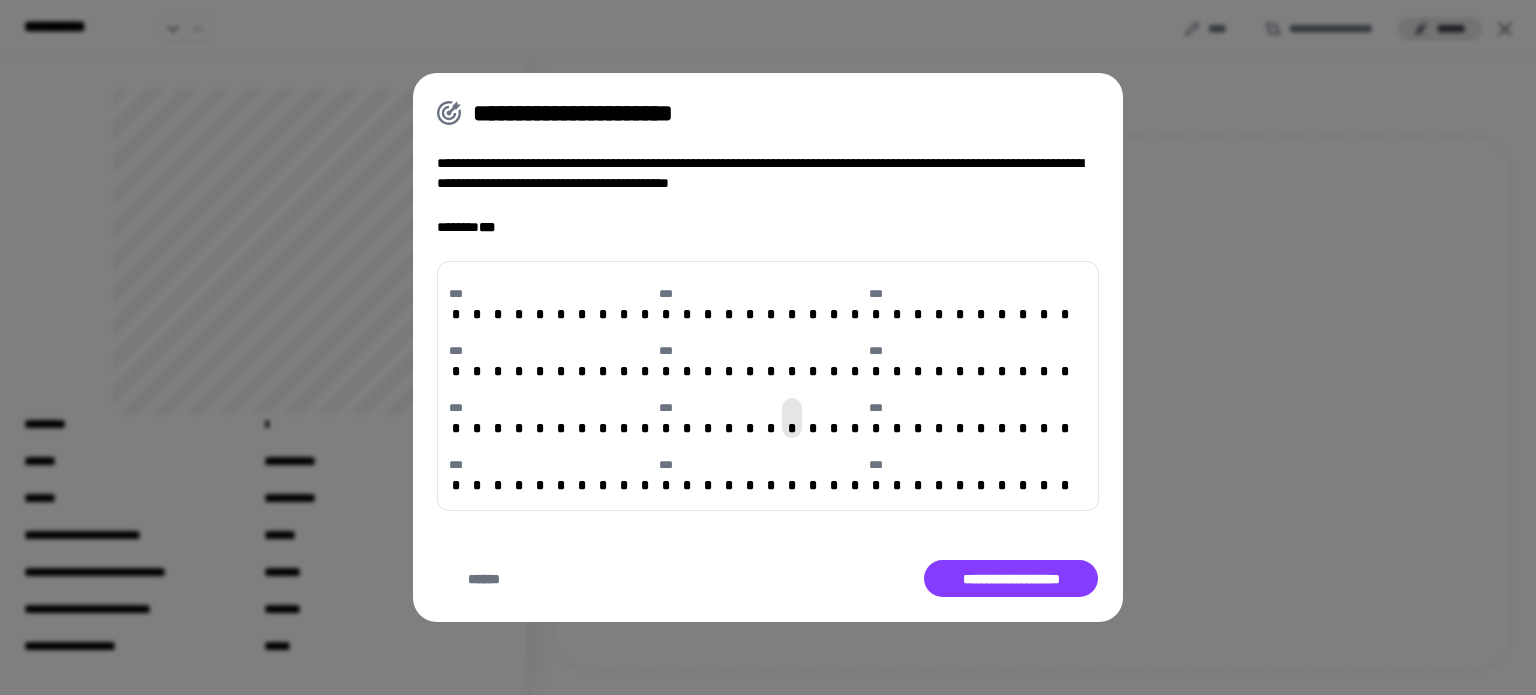 click on "*" at bounding box center [834, 428] 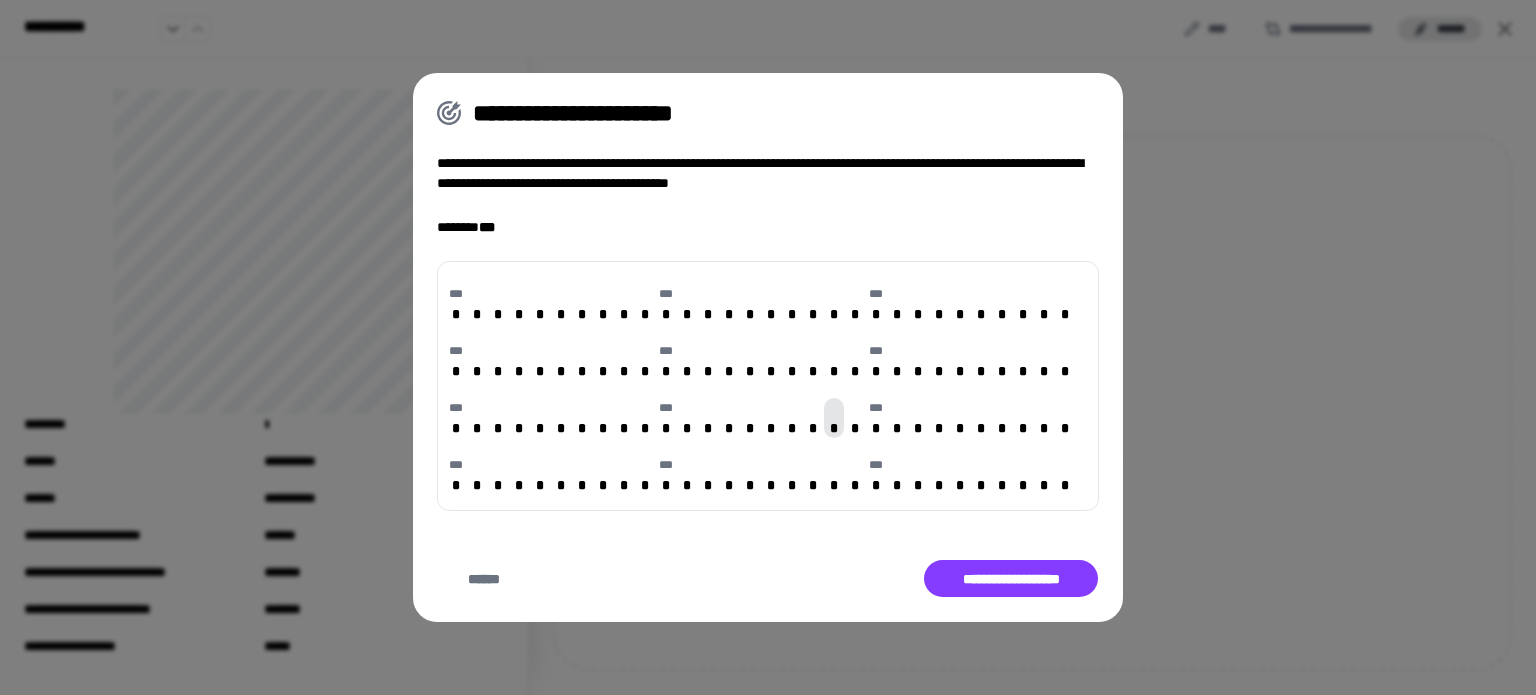 type on "***" 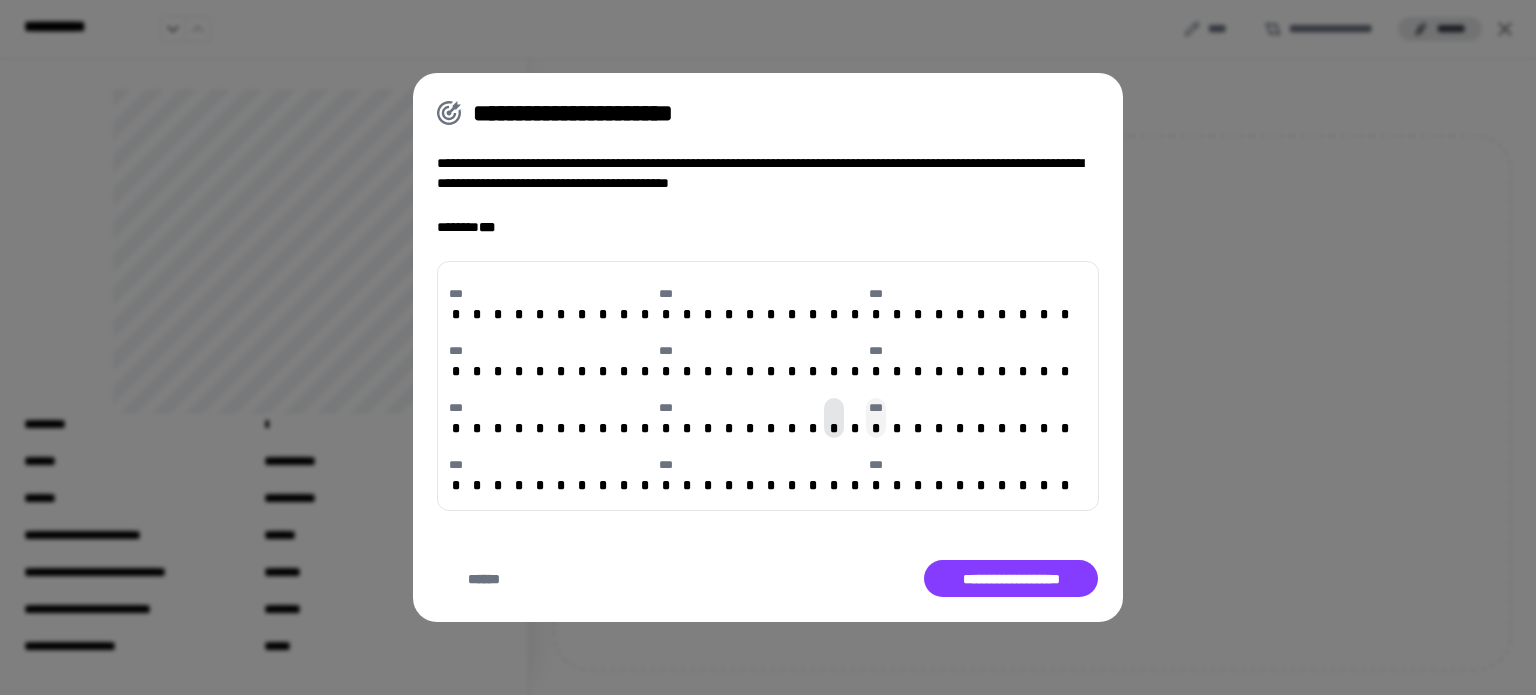 click on "*" at bounding box center (876, 428) 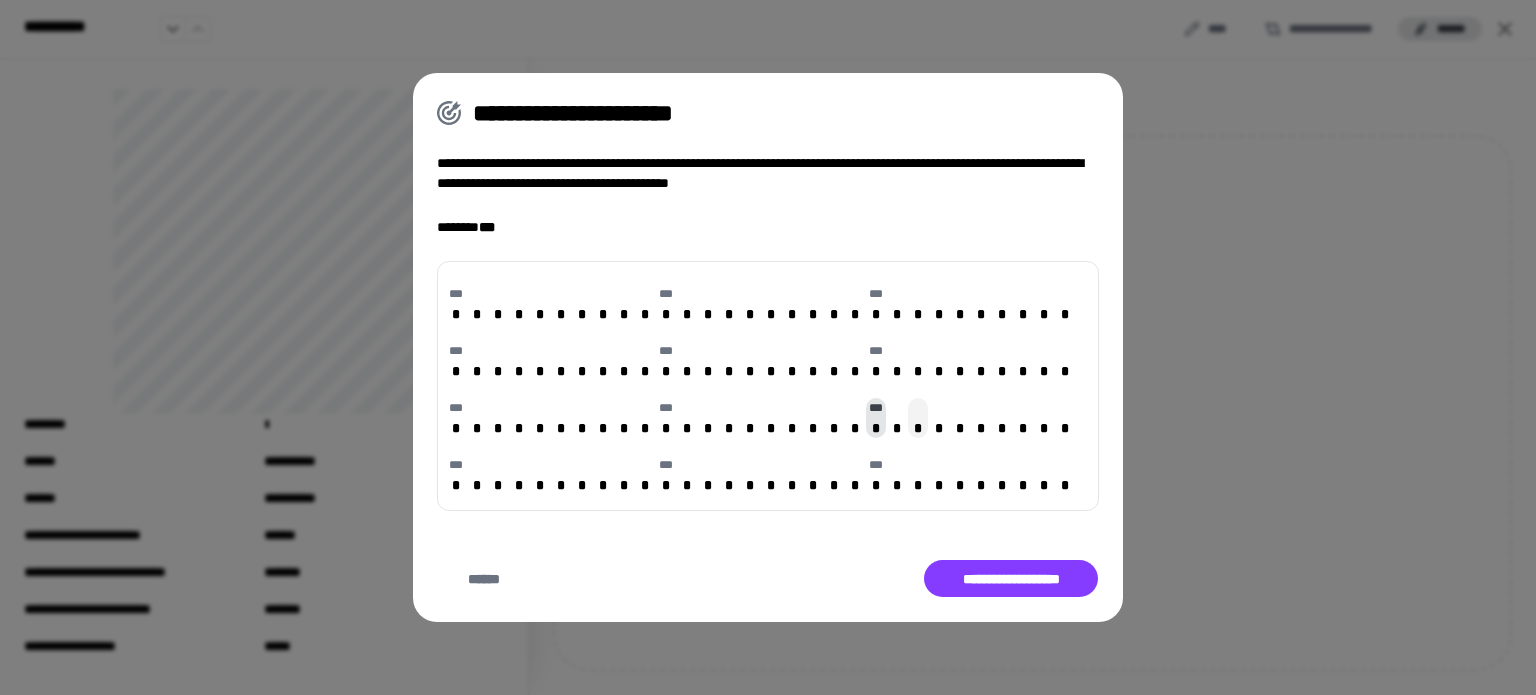 type on "***" 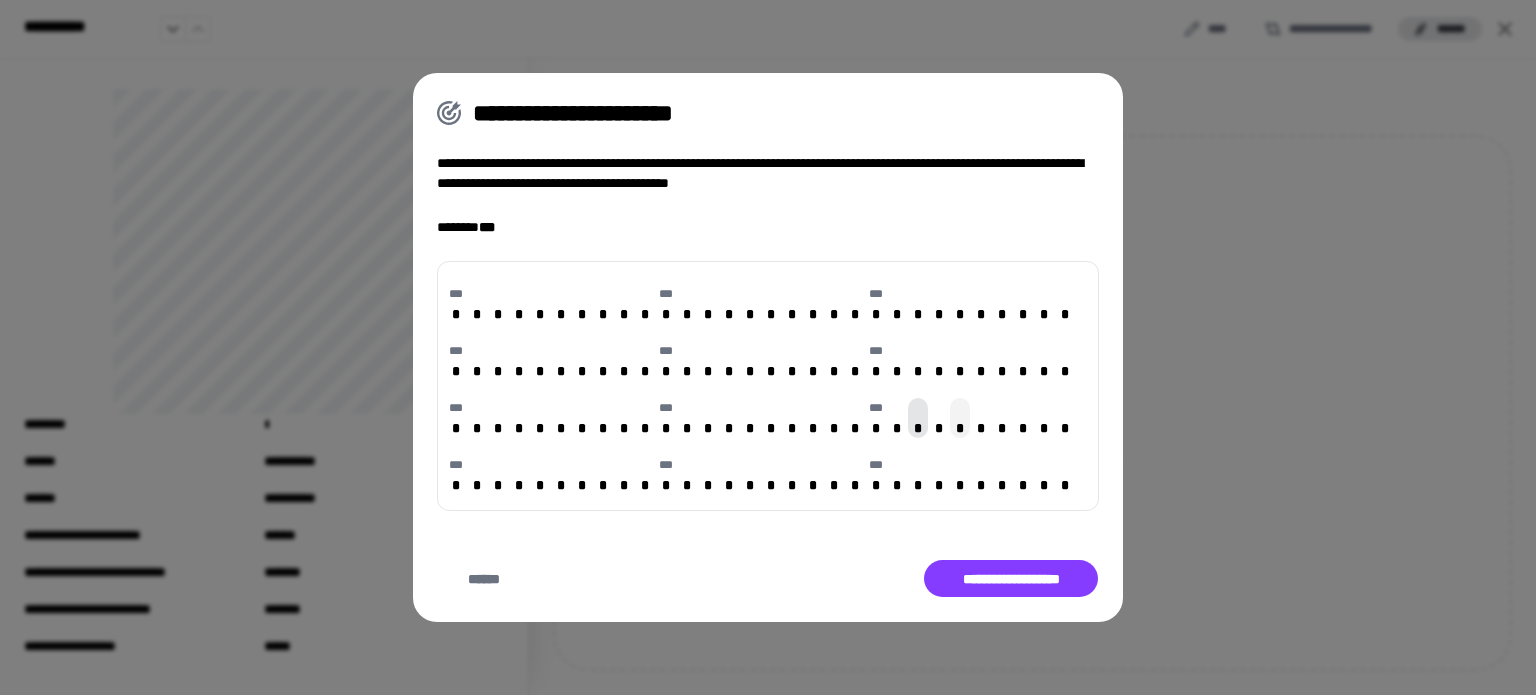 click on "*" at bounding box center (960, 418) 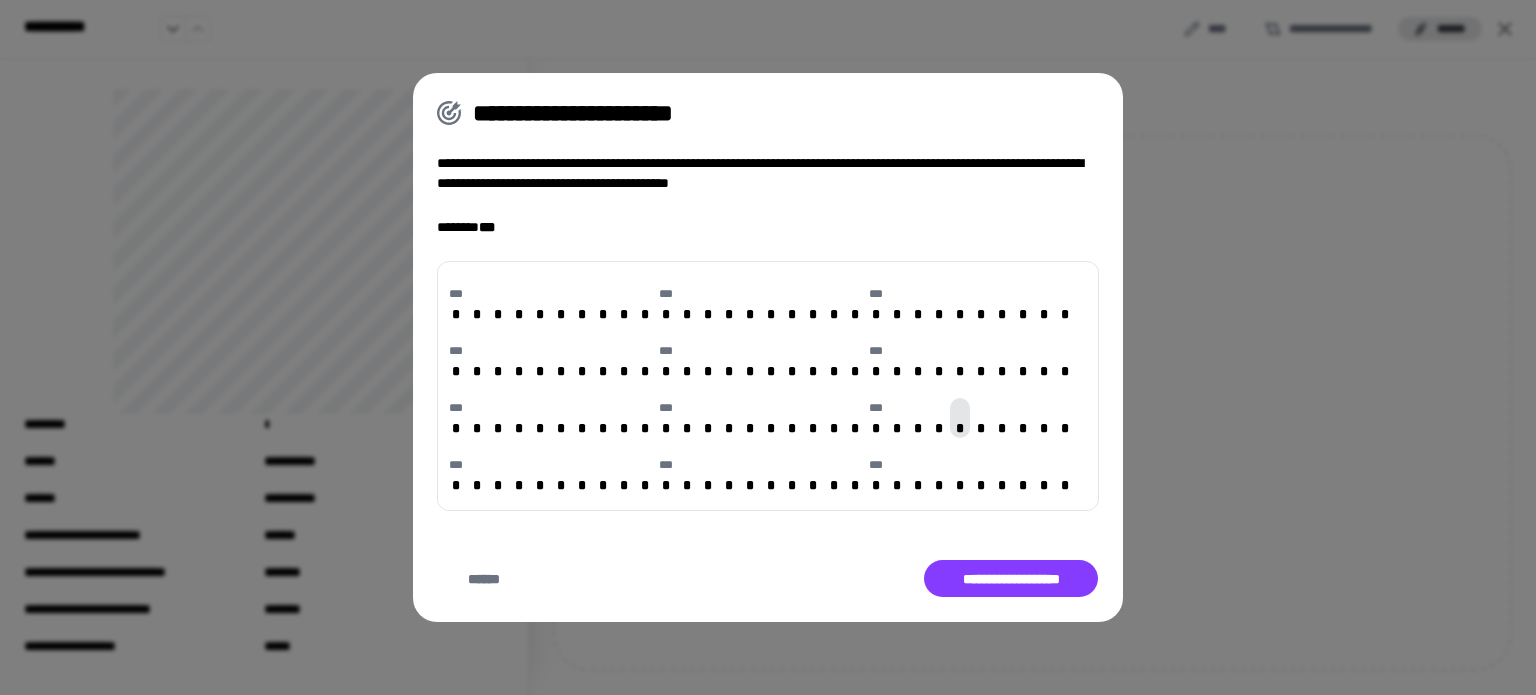 type on "***" 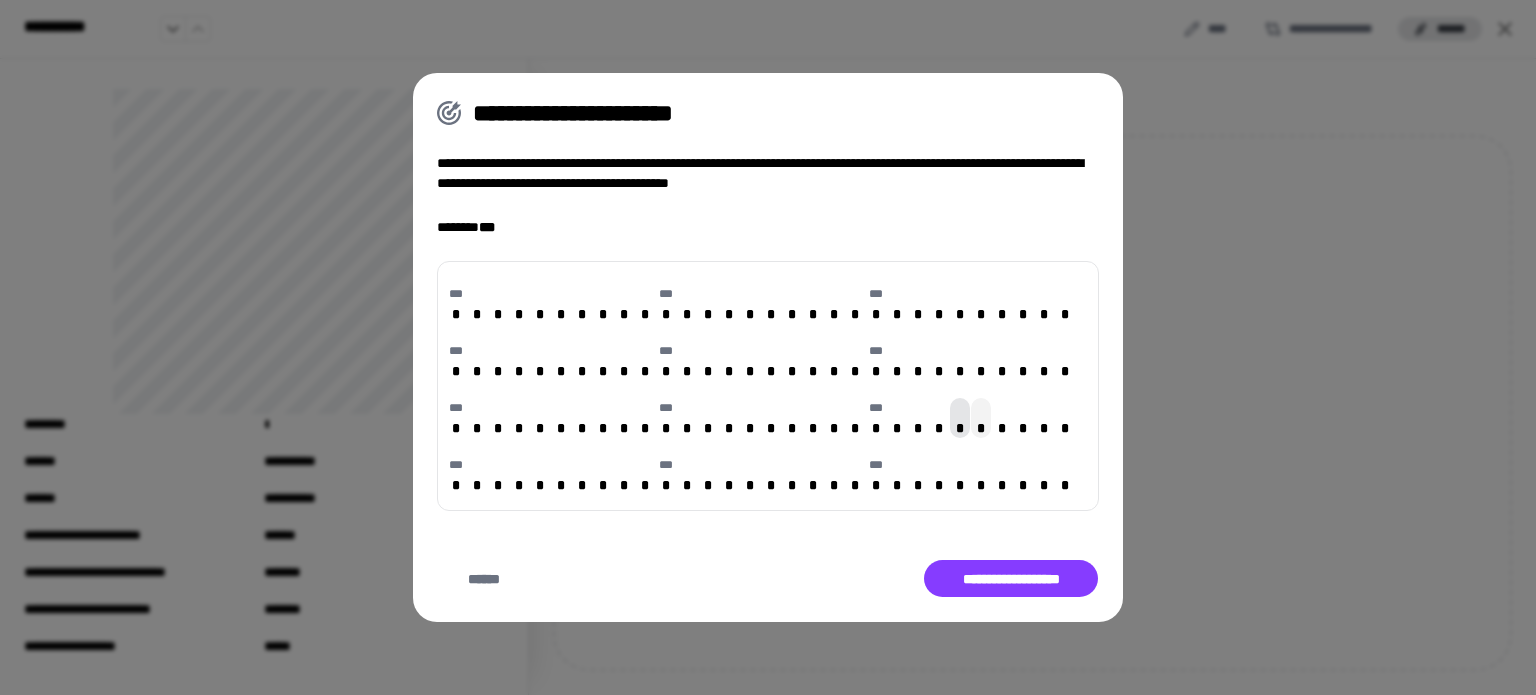 type on "***" 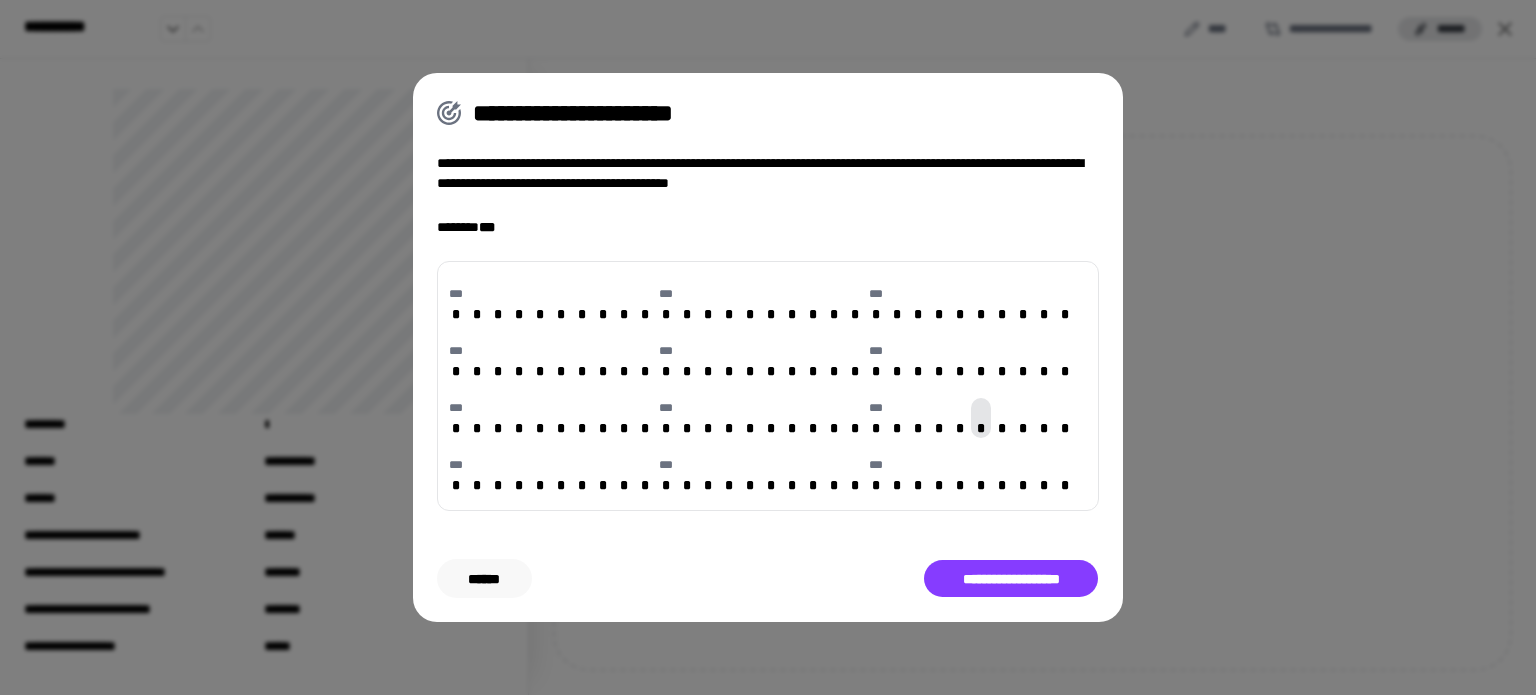 click on "******" at bounding box center [484, 579] 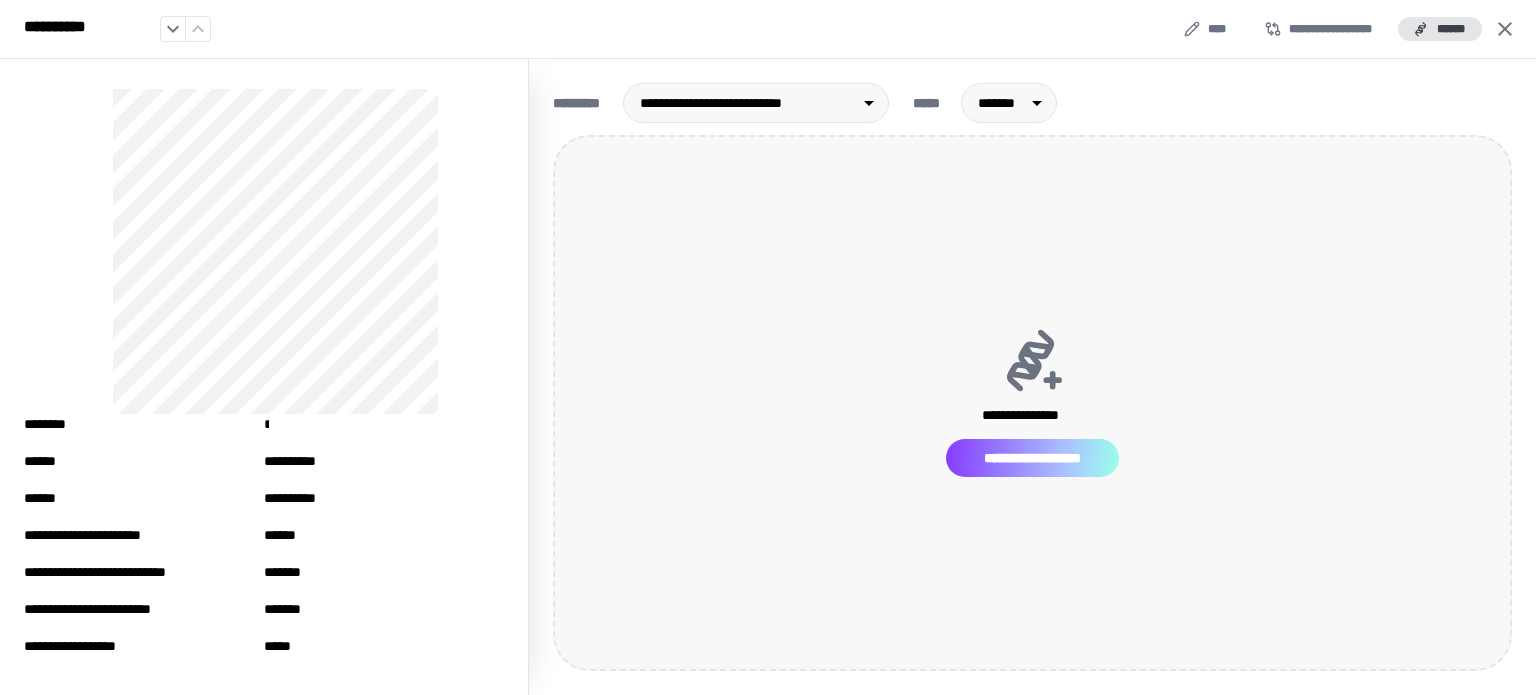 click on "**********" at bounding box center (1033, 458) 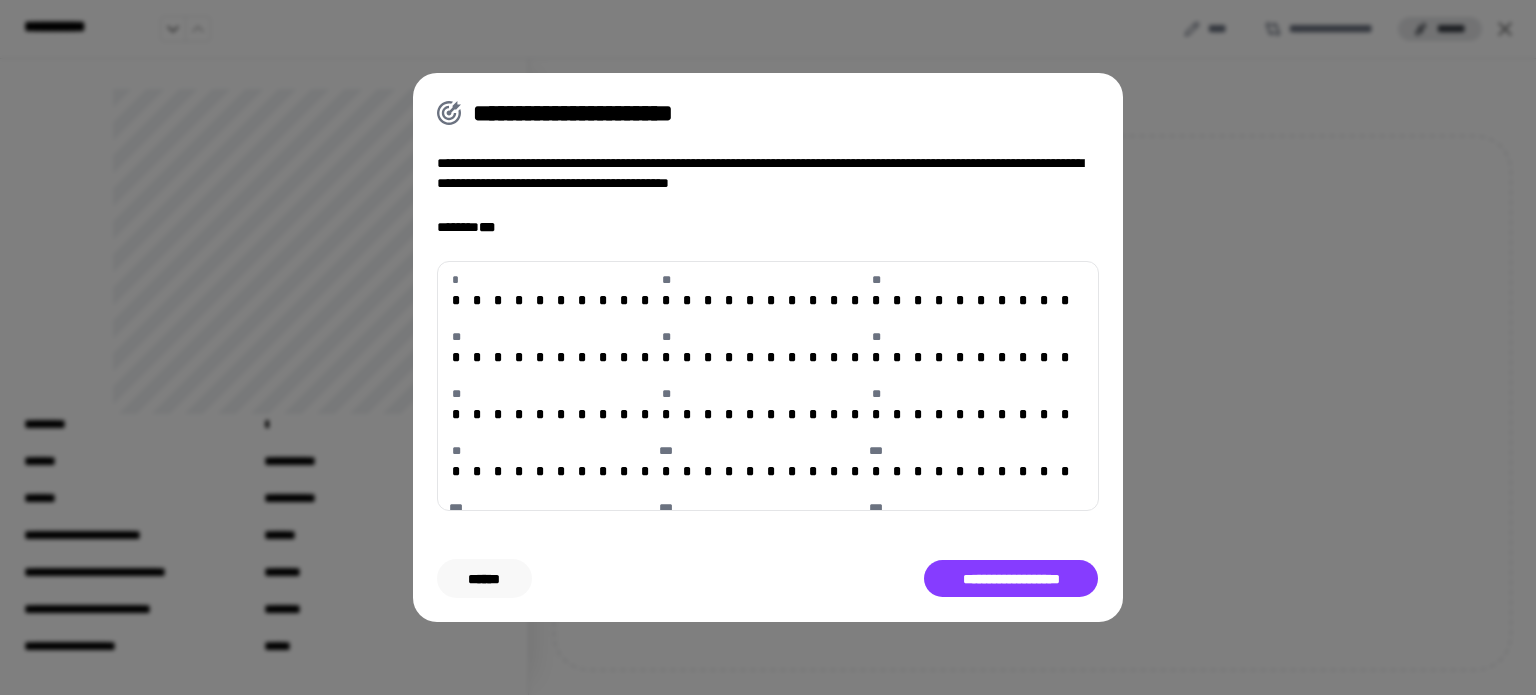 click on "******" at bounding box center [484, 579] 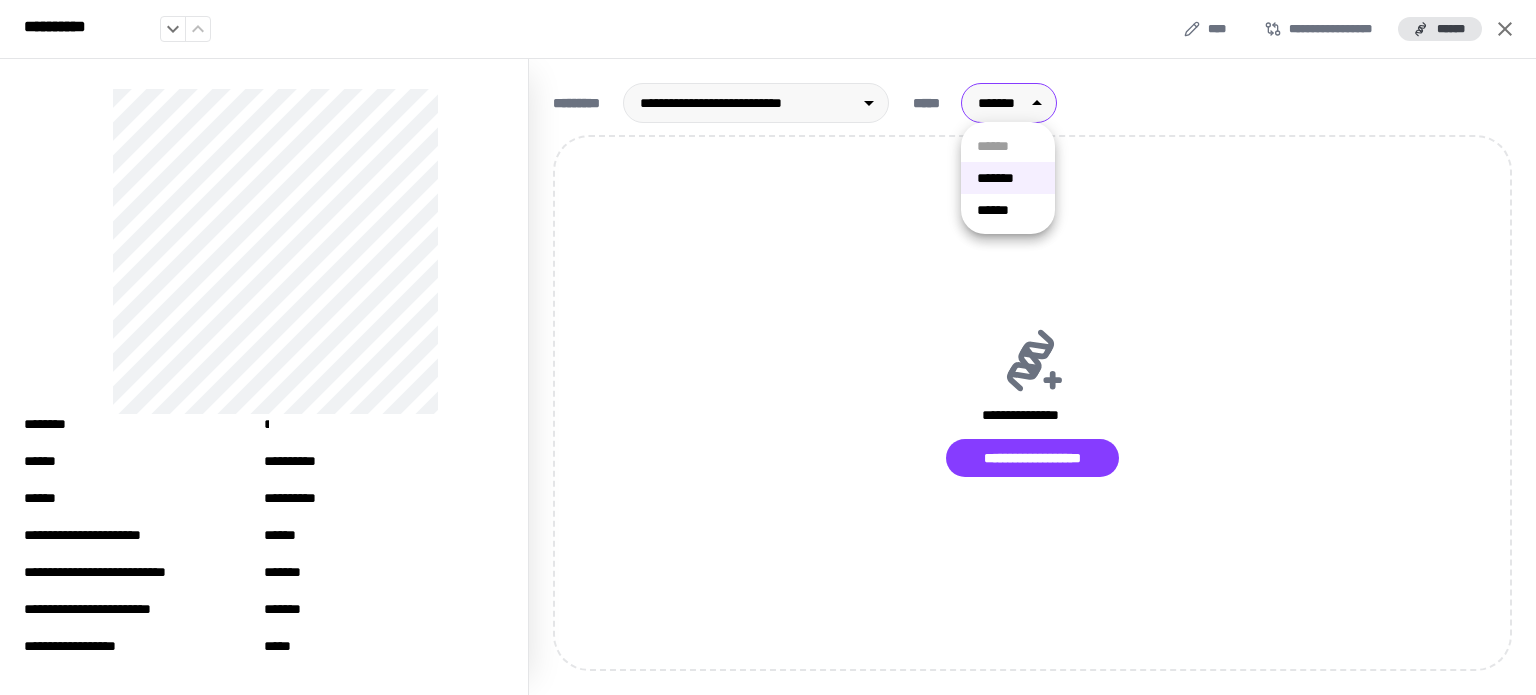 click on "**********" at bounding box center (768, 347) 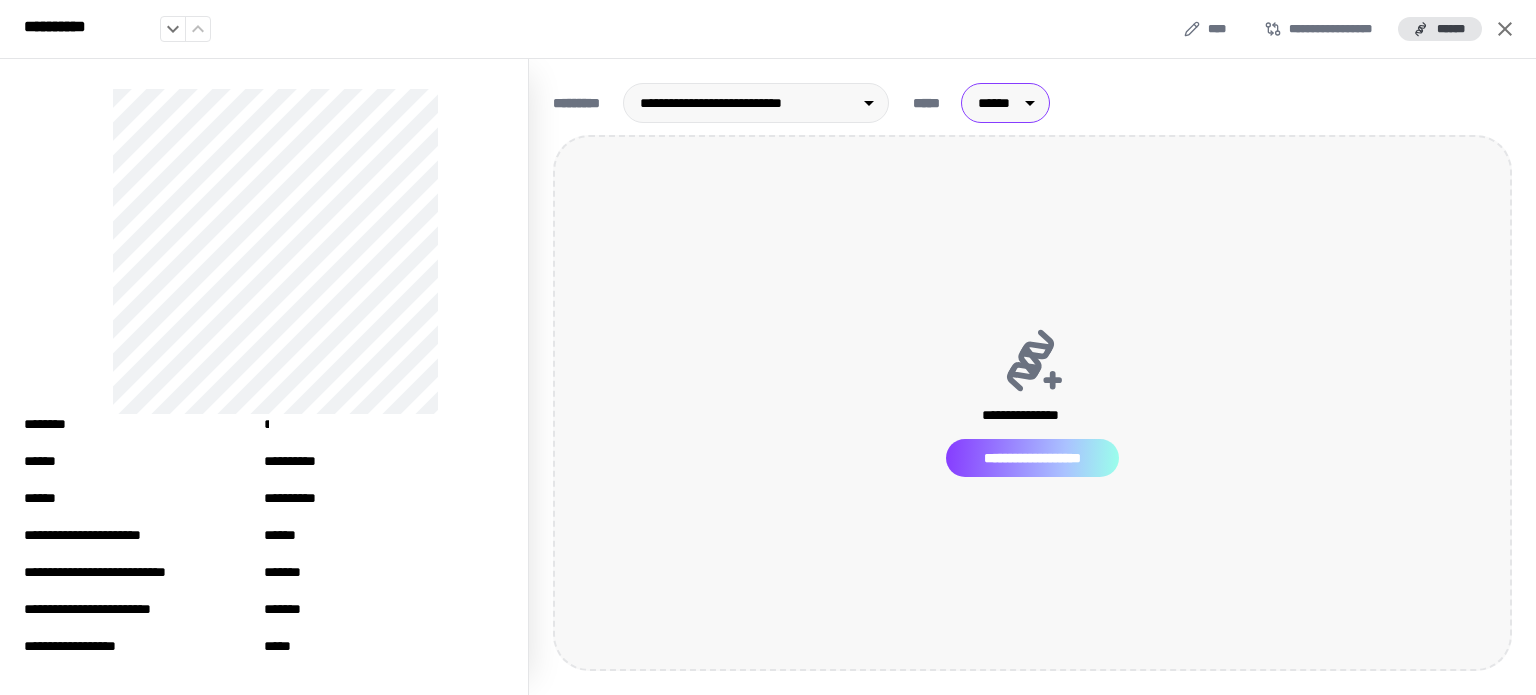 click on "**********" at bounding box center [1033, 458] 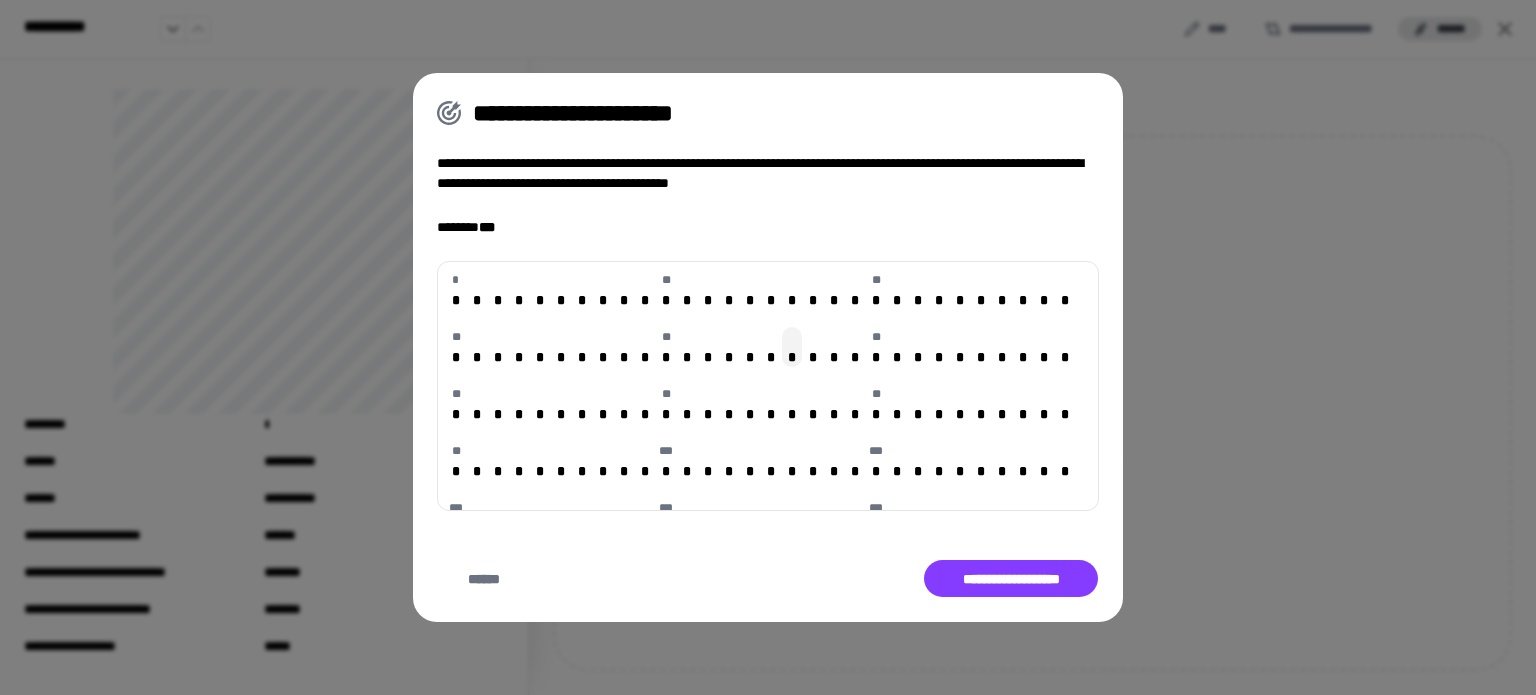 click on "*" at bounding box center [792, 347] 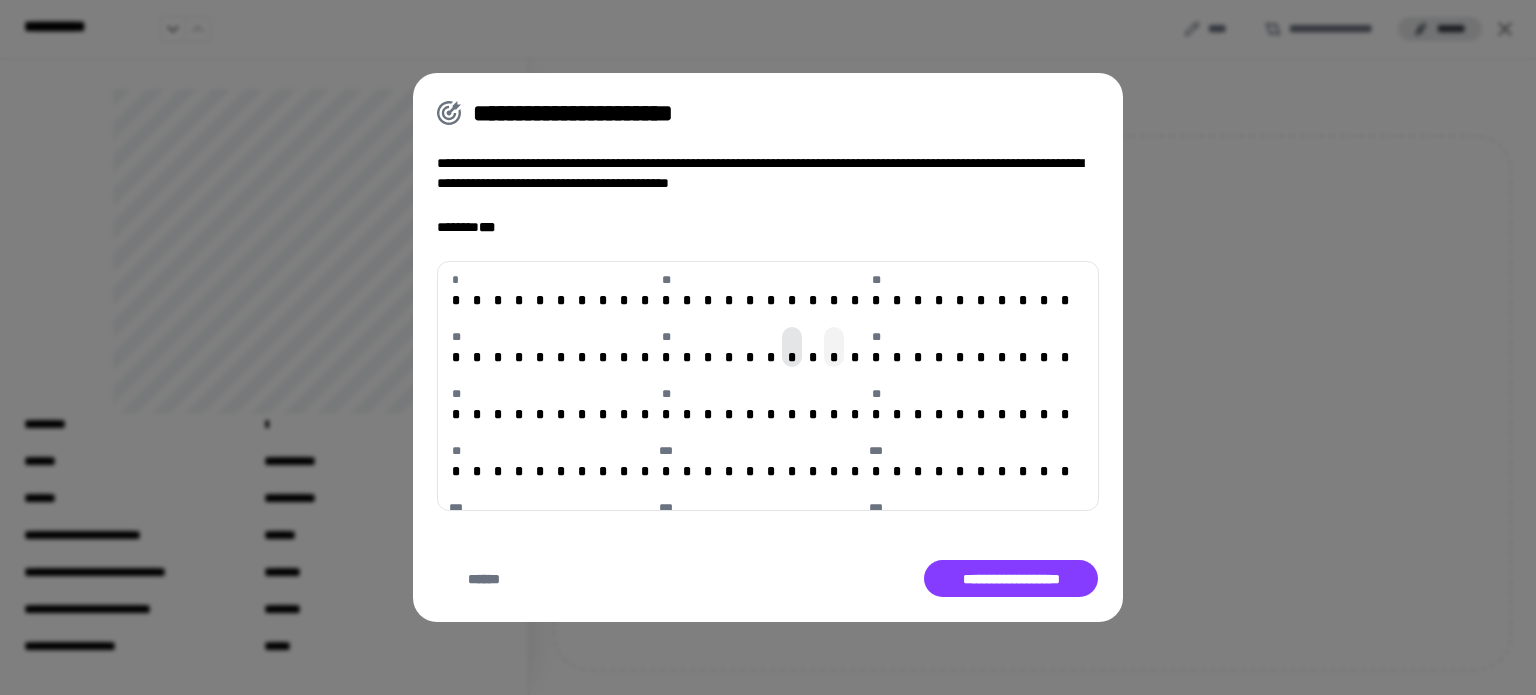 click on "*" at bounding box center [834, 347] 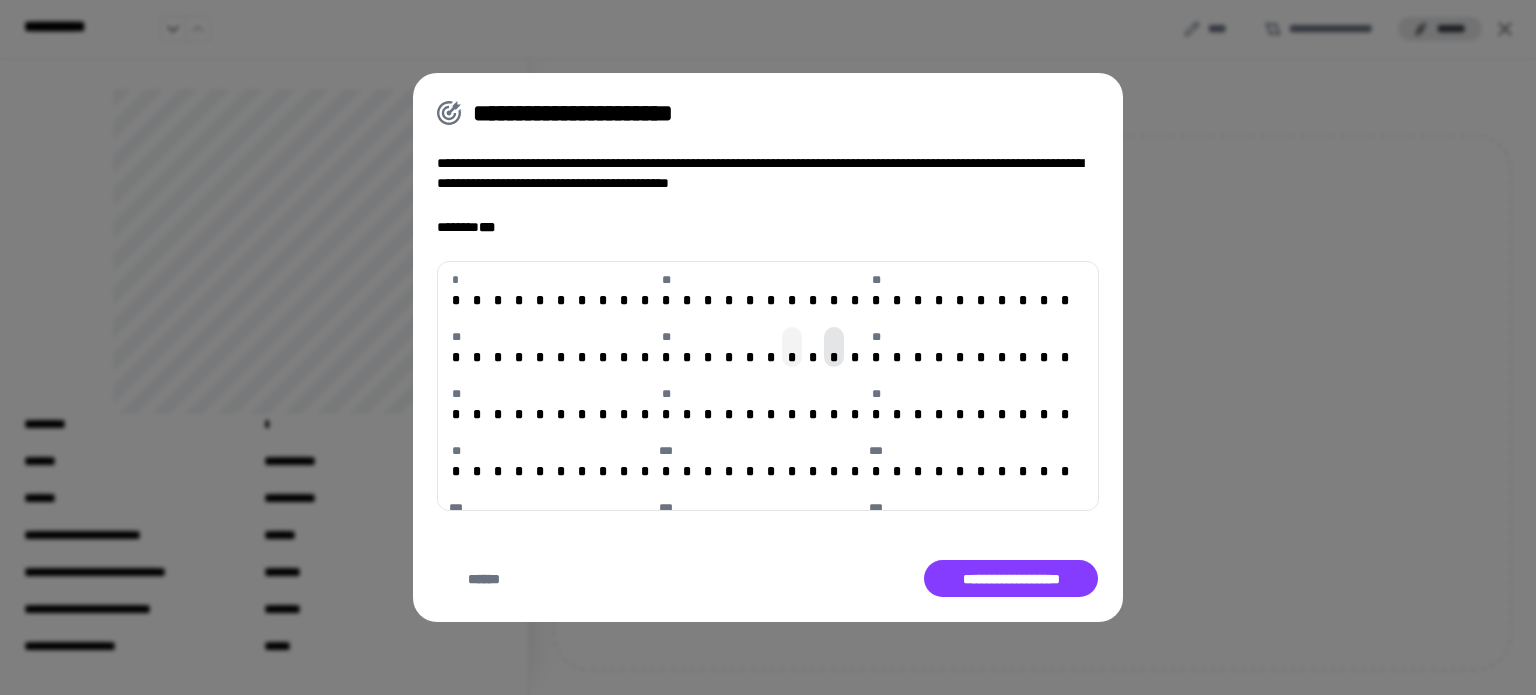 type on "**" 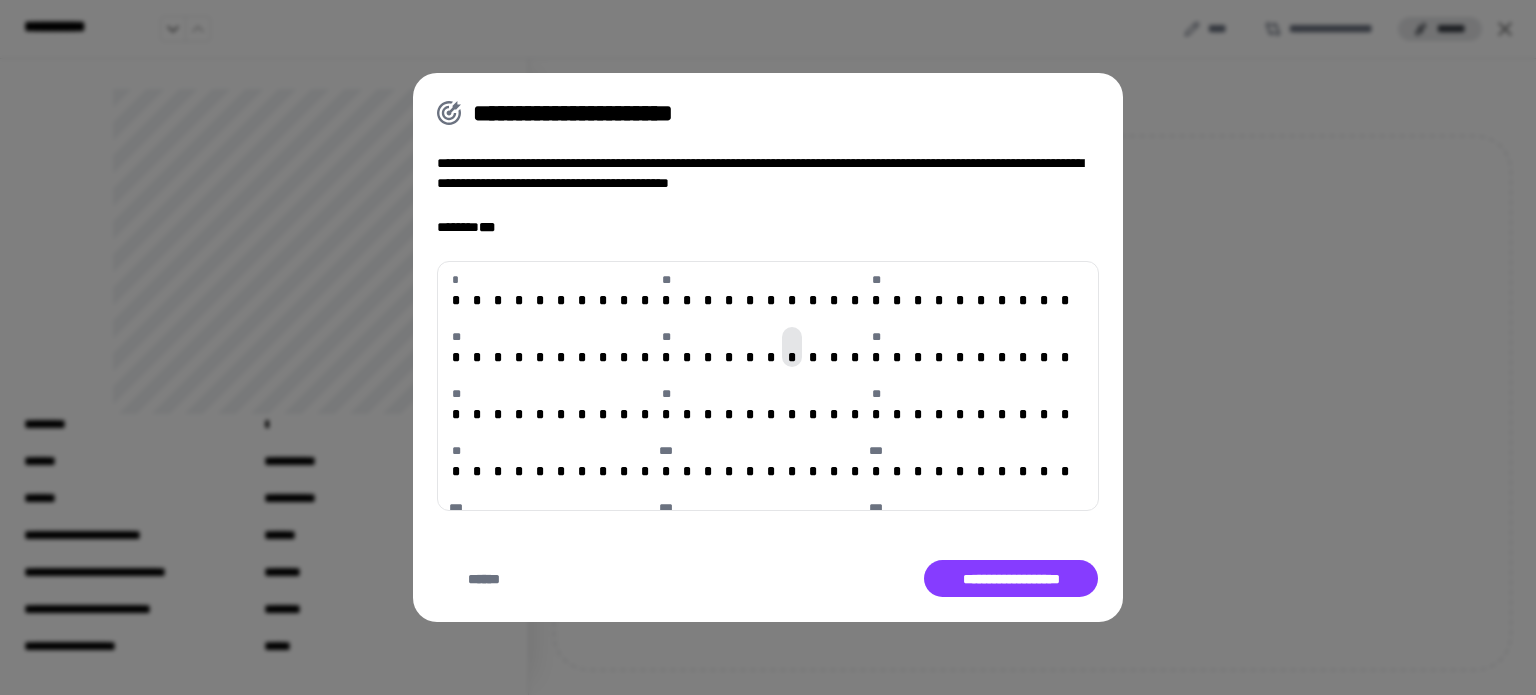 type on "**" 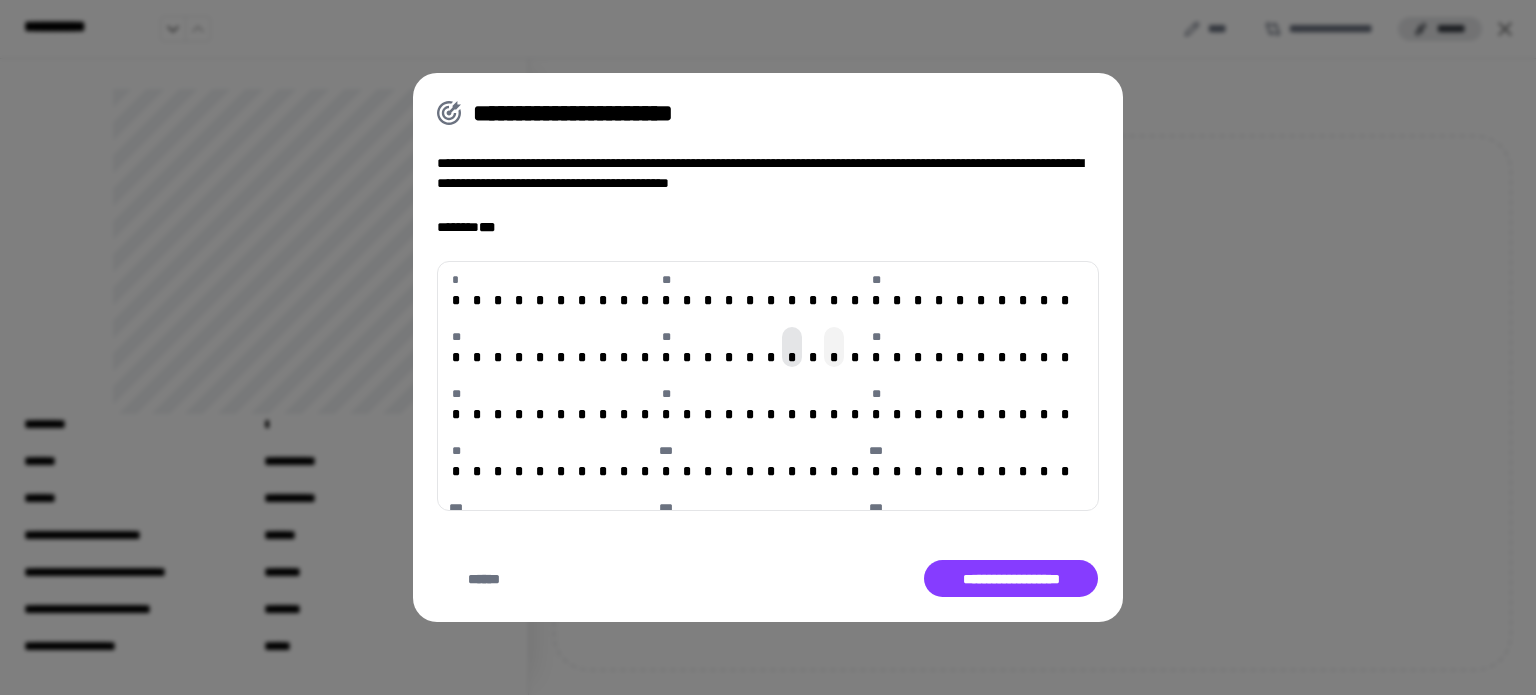 click on "*" at bounding box center (834, 357) 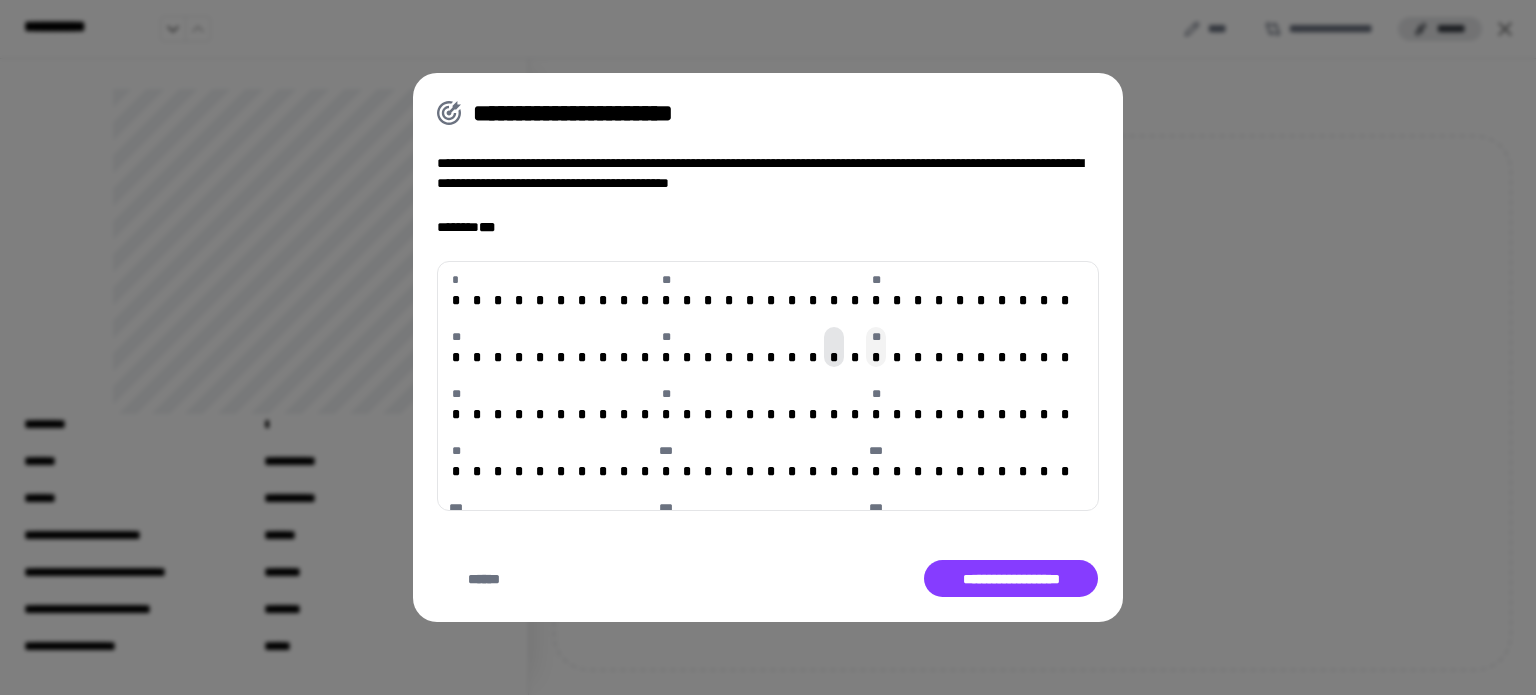 type on "**" 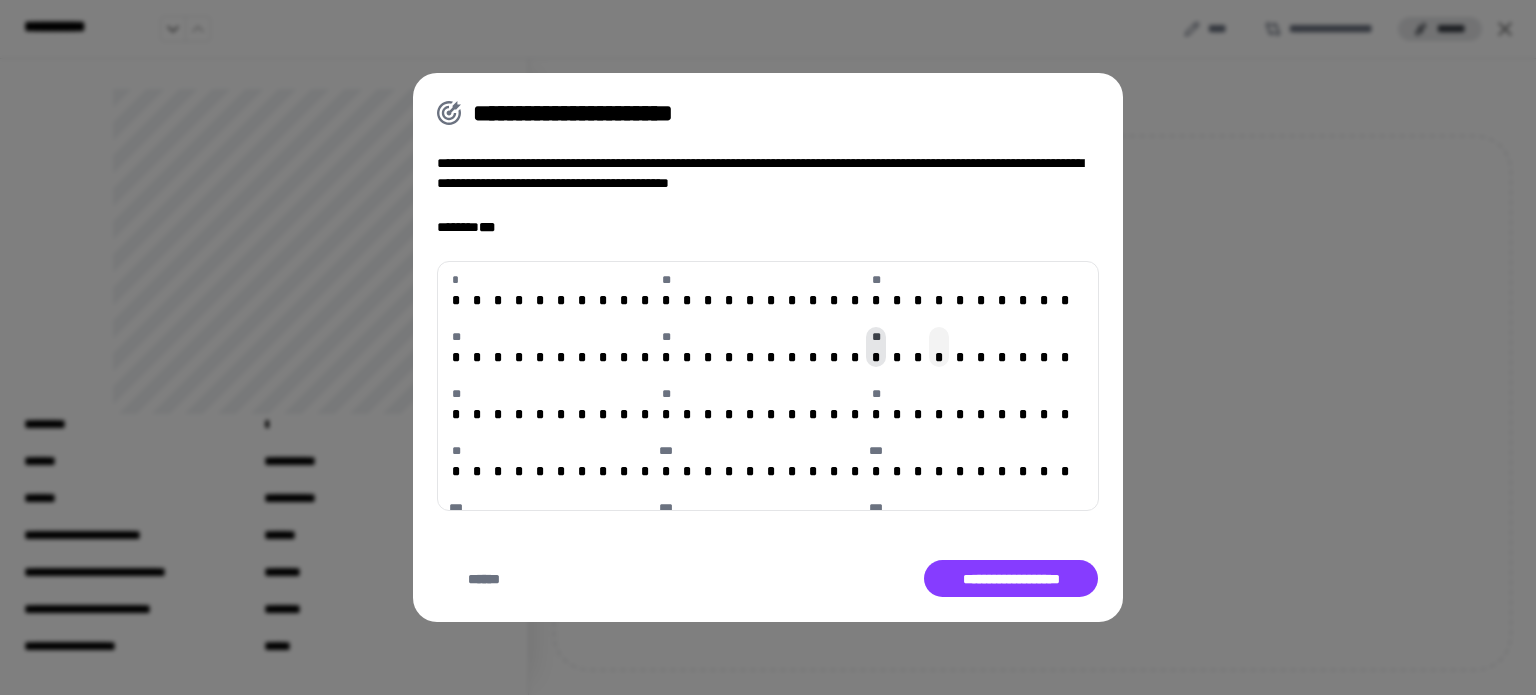 type on "**" 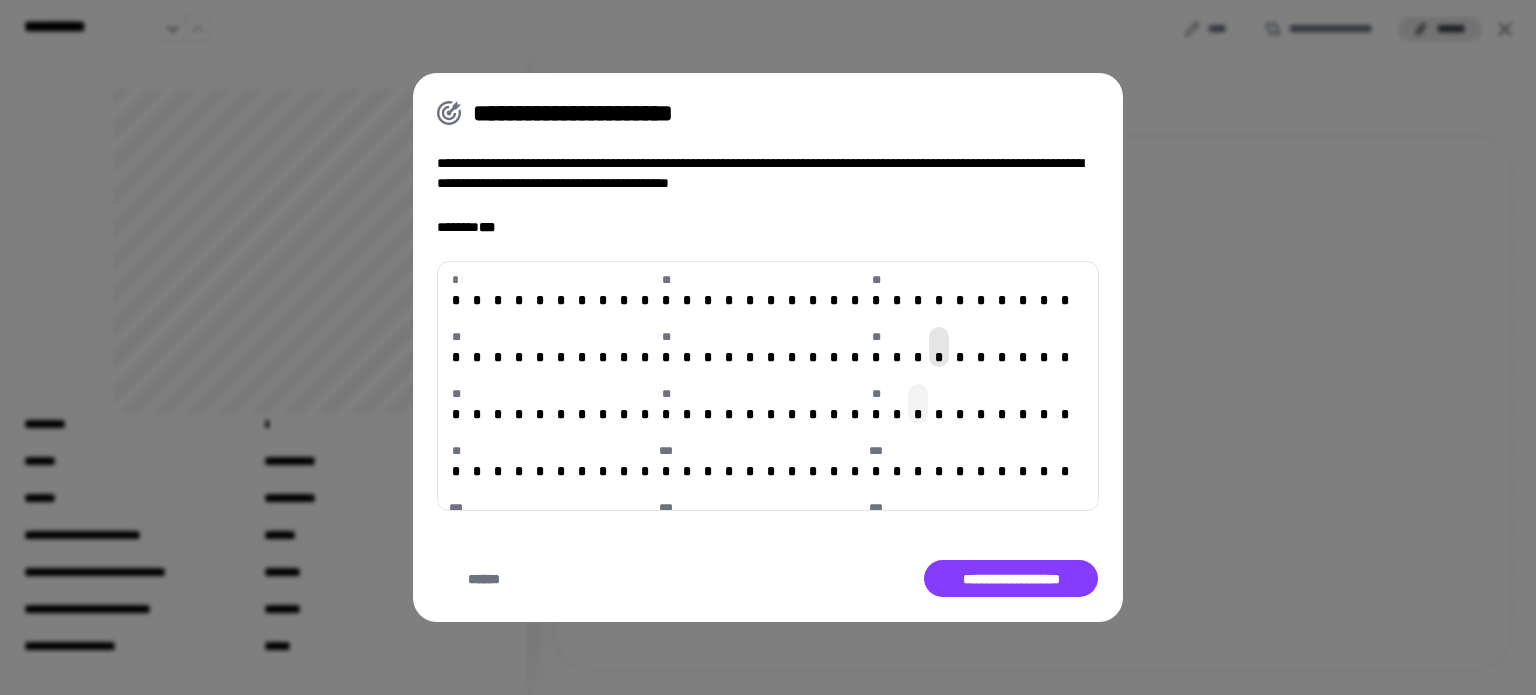 type on "**" 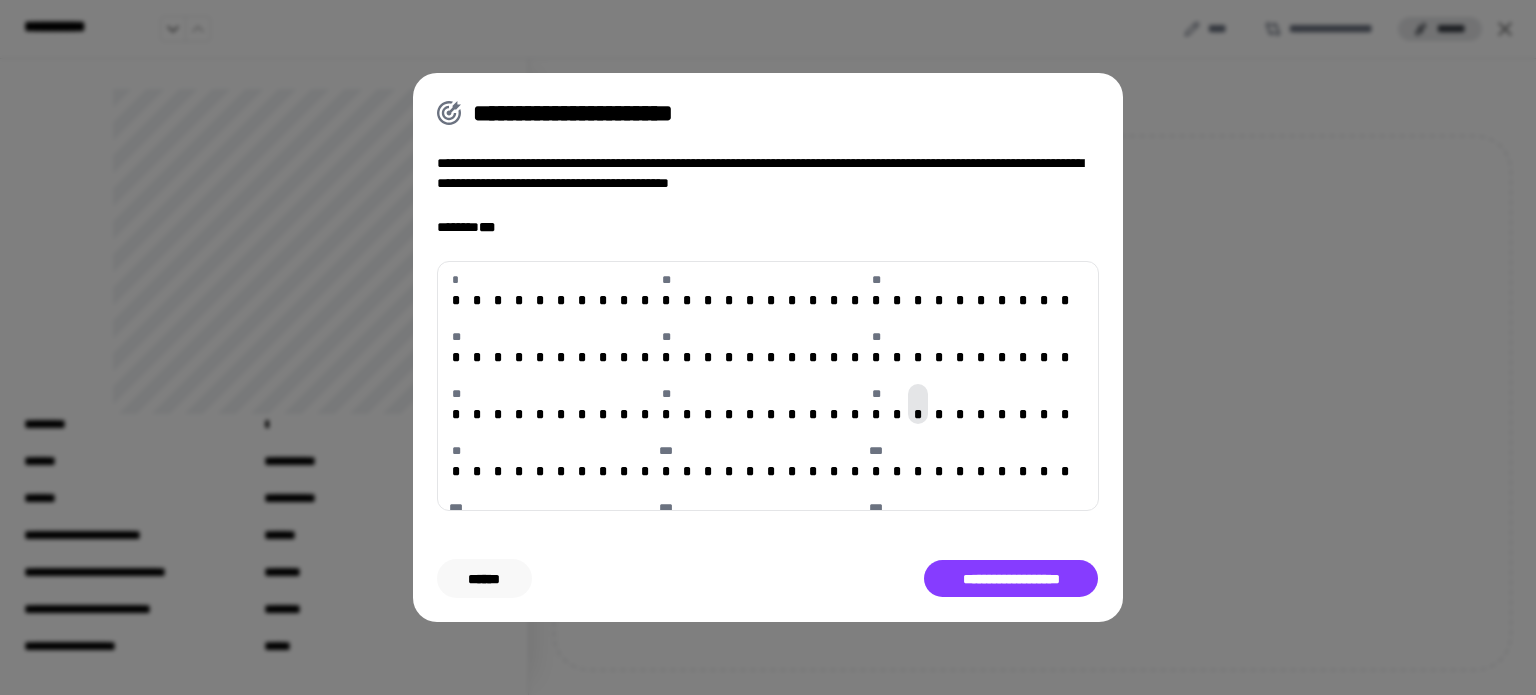 click on "******" at bounding box center (484, 579) 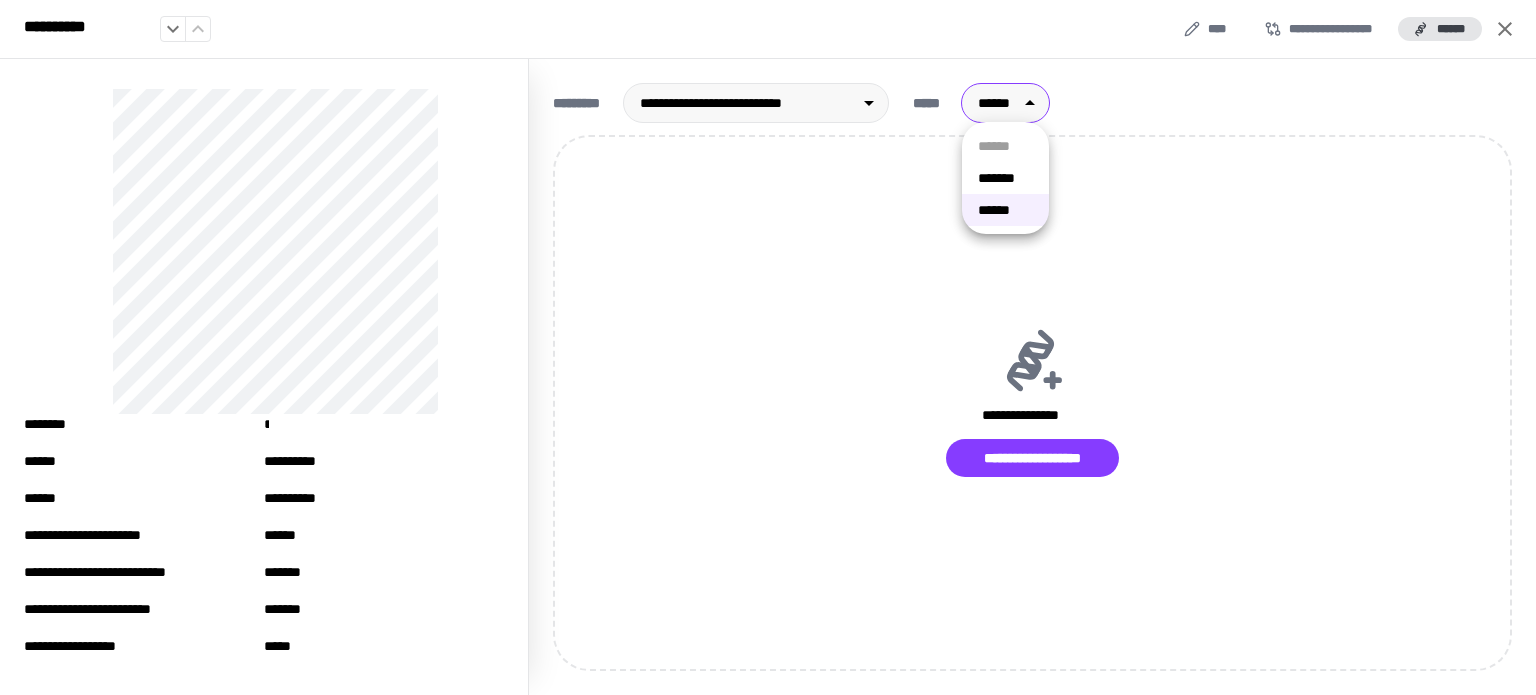 click on "**********" at bounding box center [768, 347] 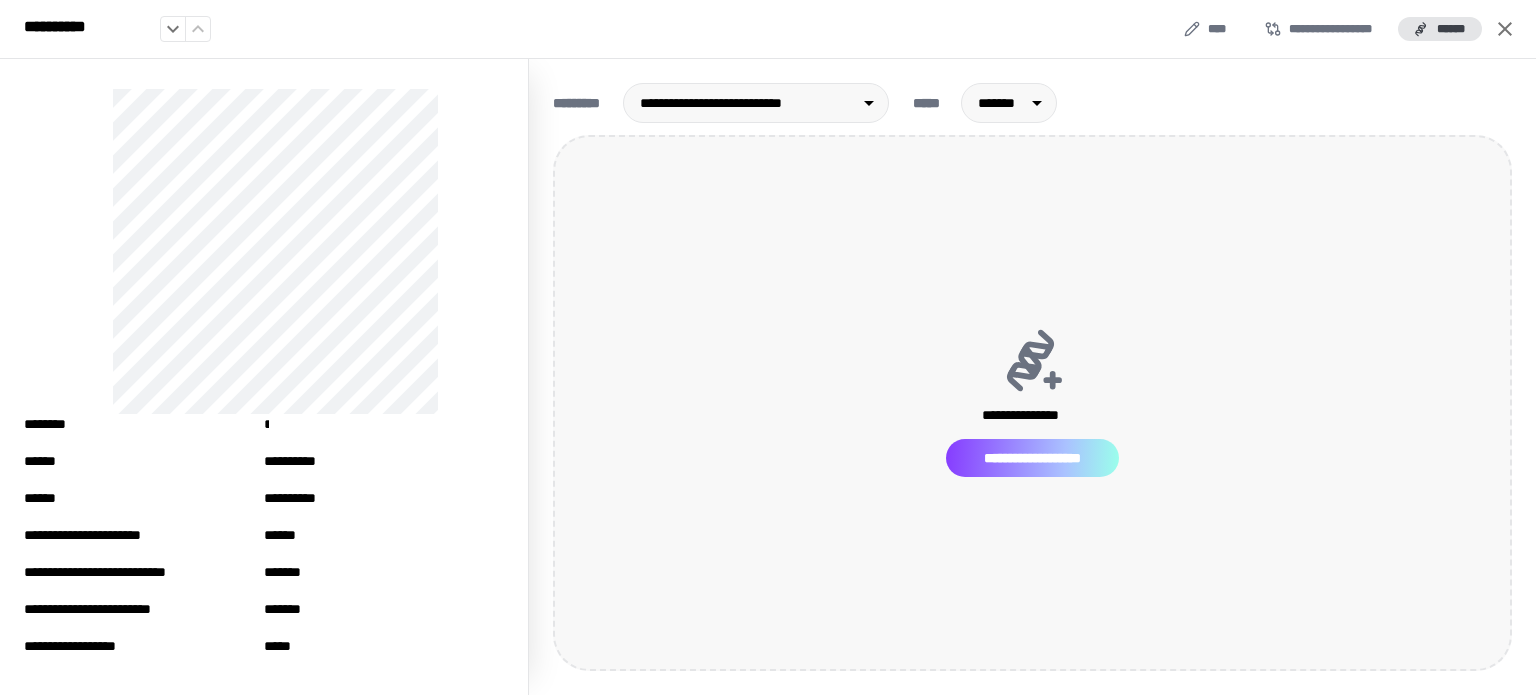click on "**********" at bounding box center (1033, 458) 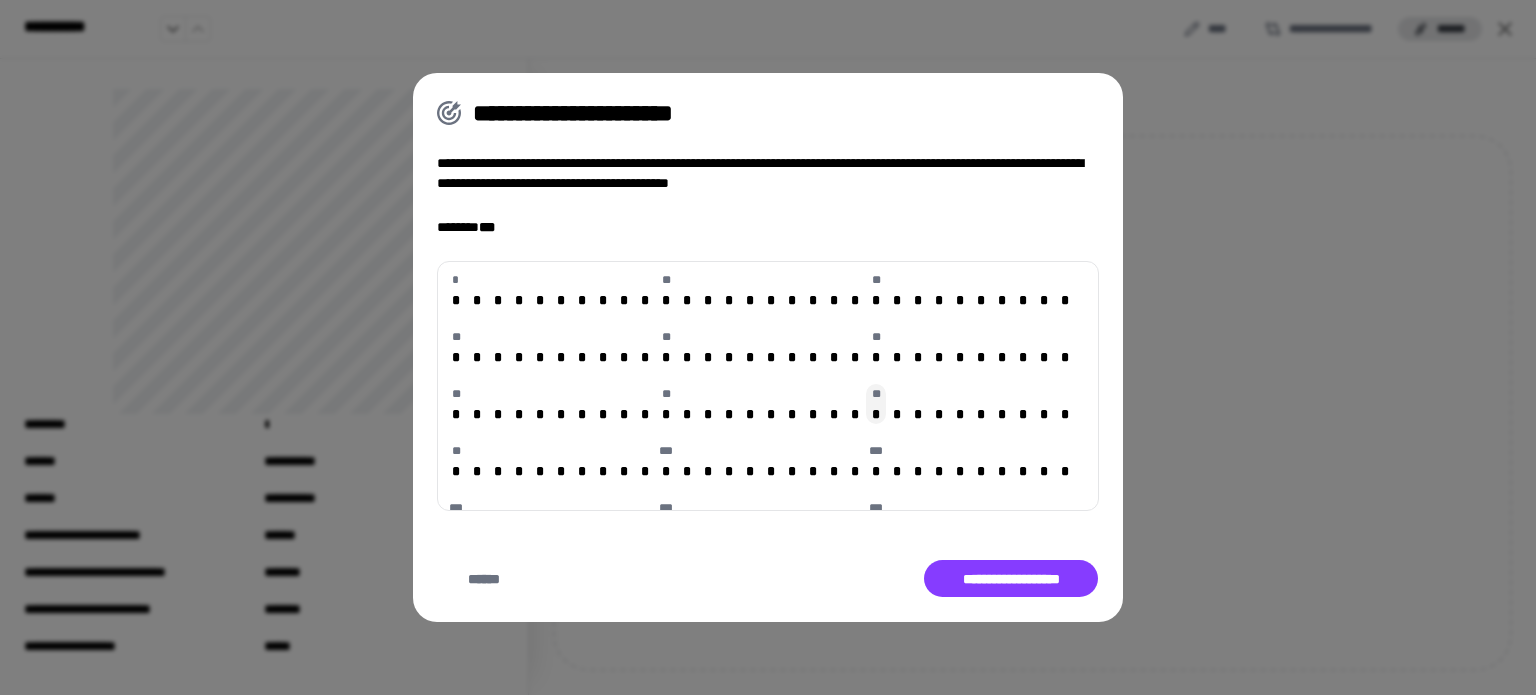 click on "*" at bounding box center (876, 414) 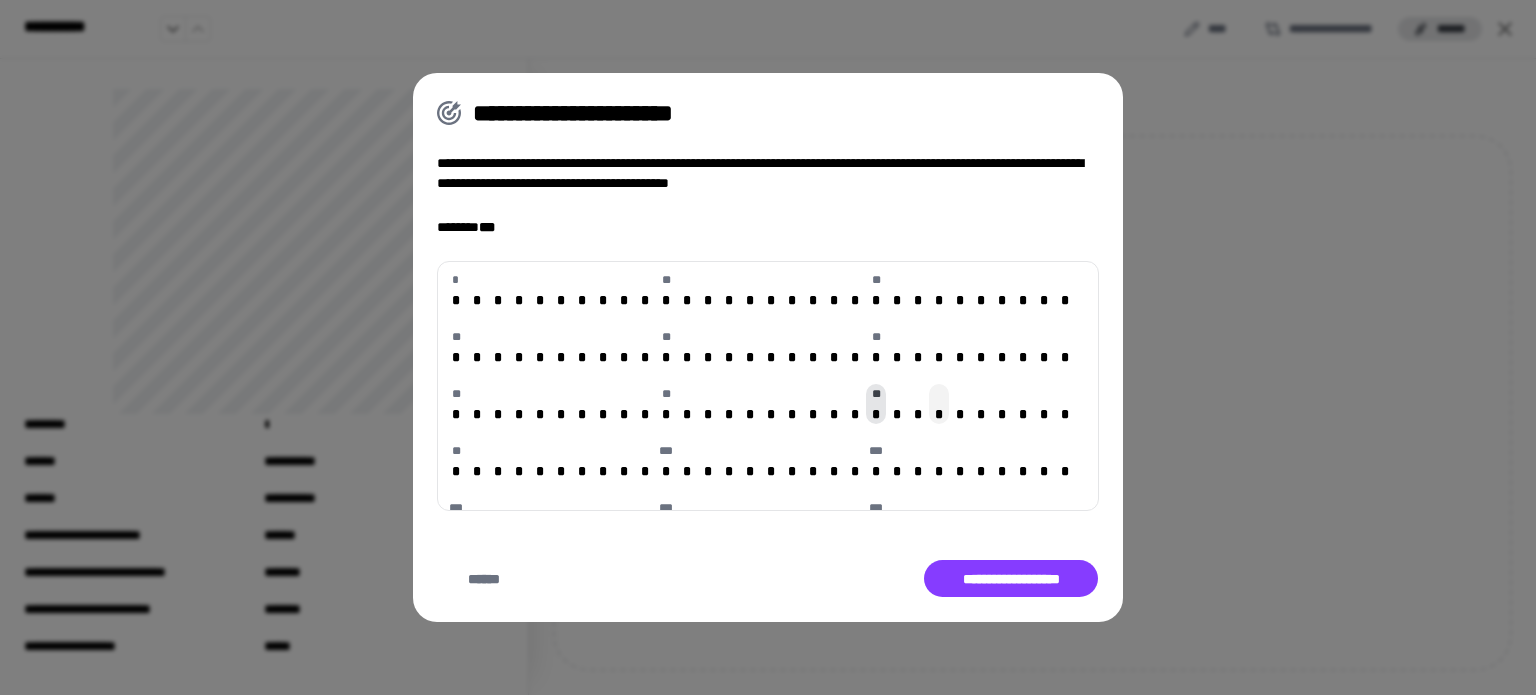 type on "**" 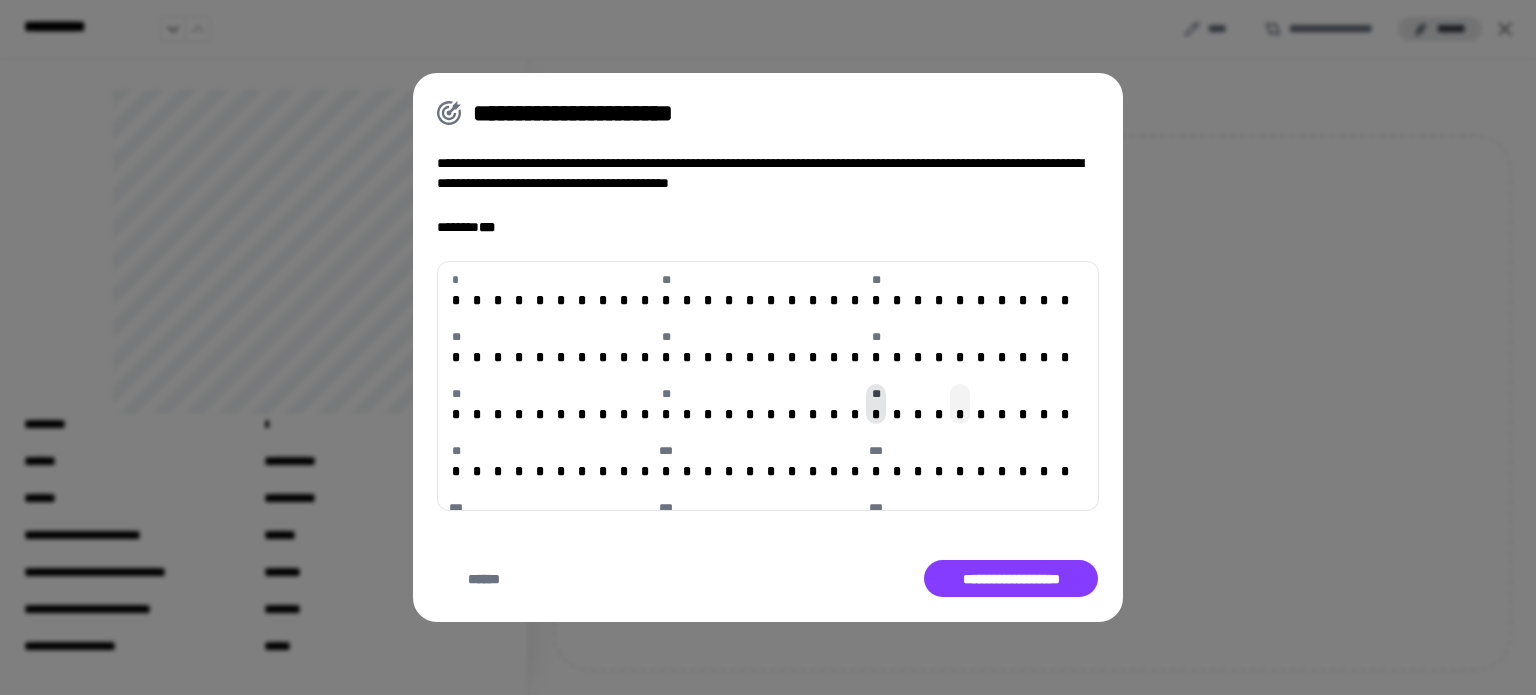 click on "*" at bounding box center (960, 404) 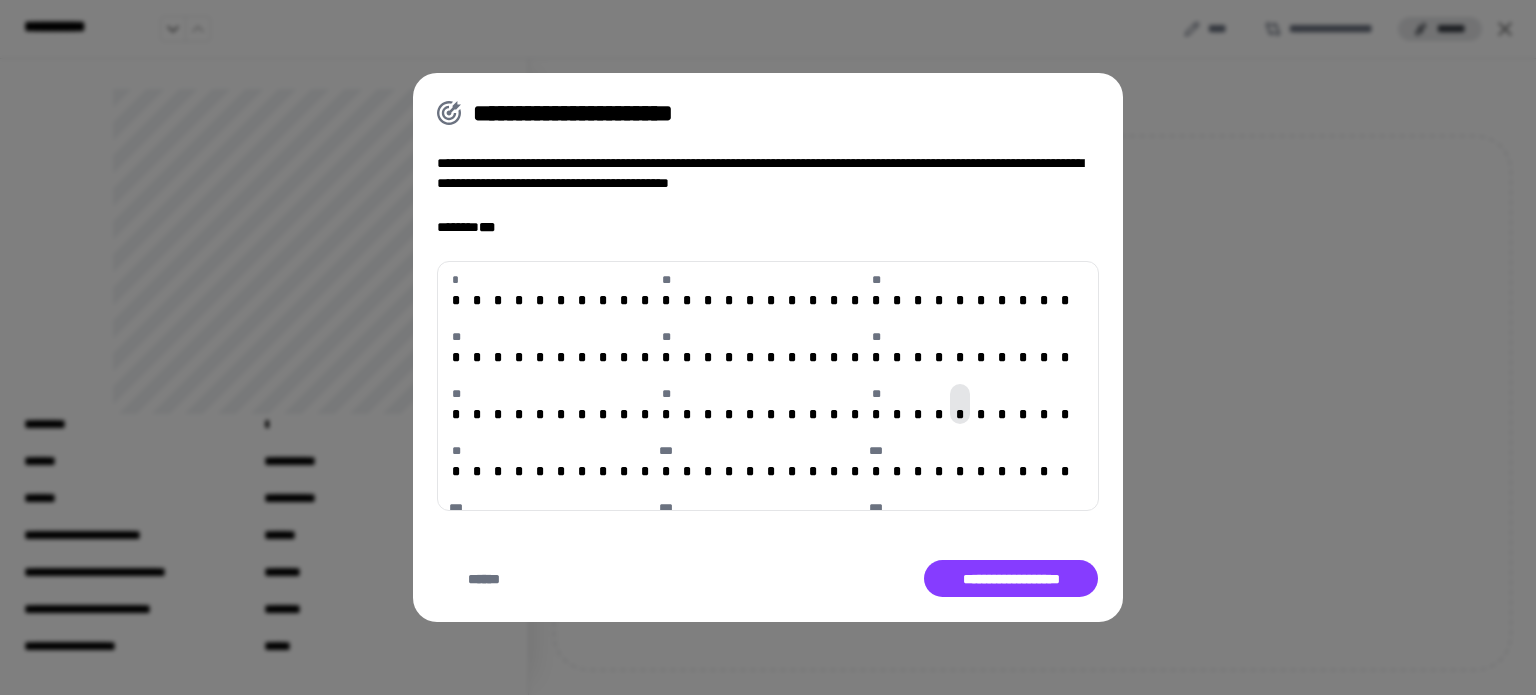 type on "**" 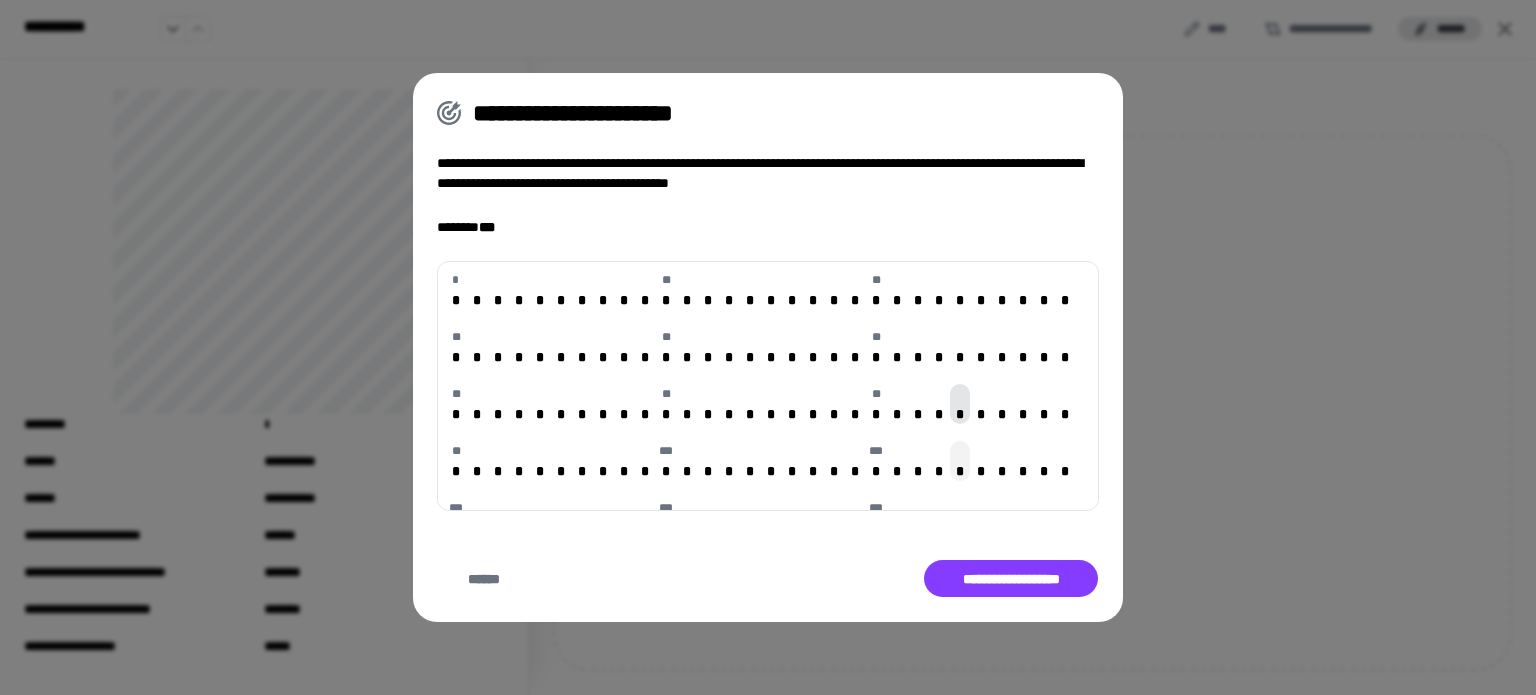 click on "*" at bounding box center (960, 471) 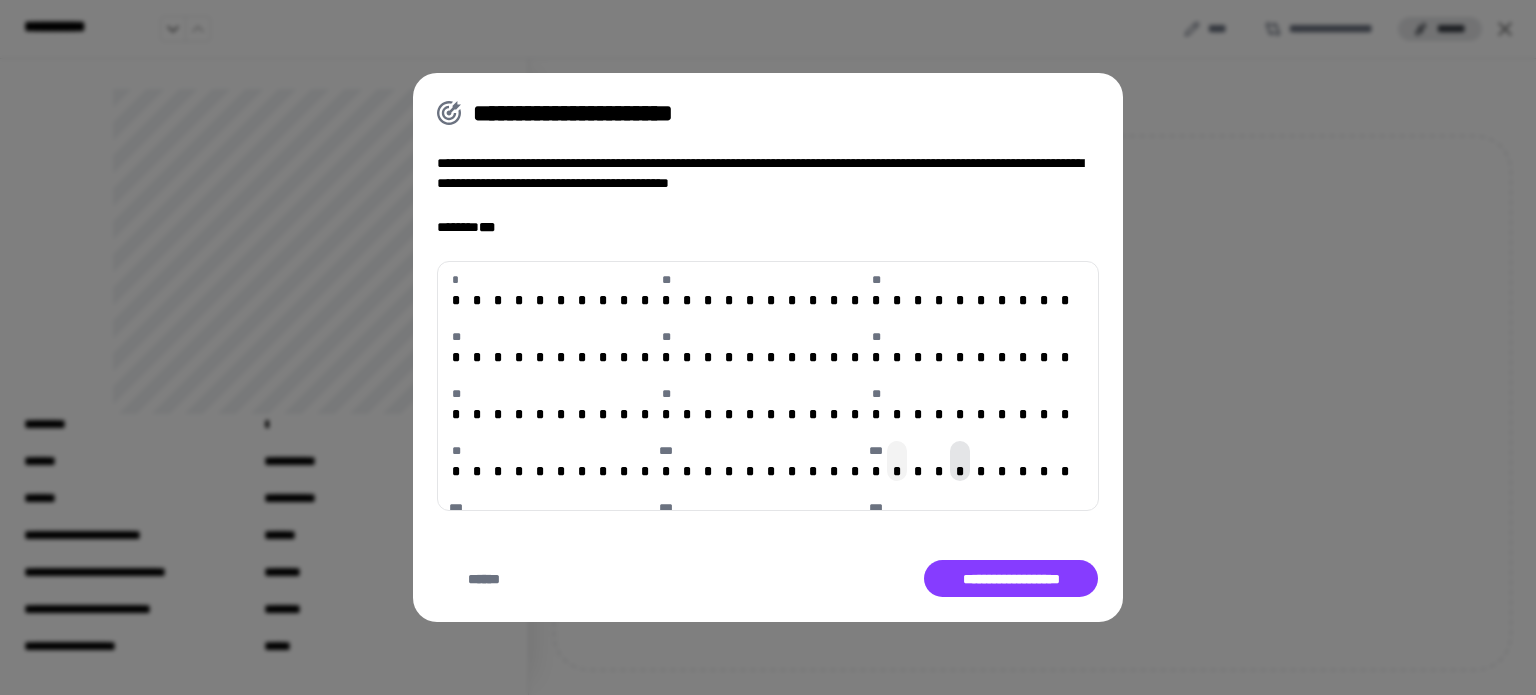 type on "***" 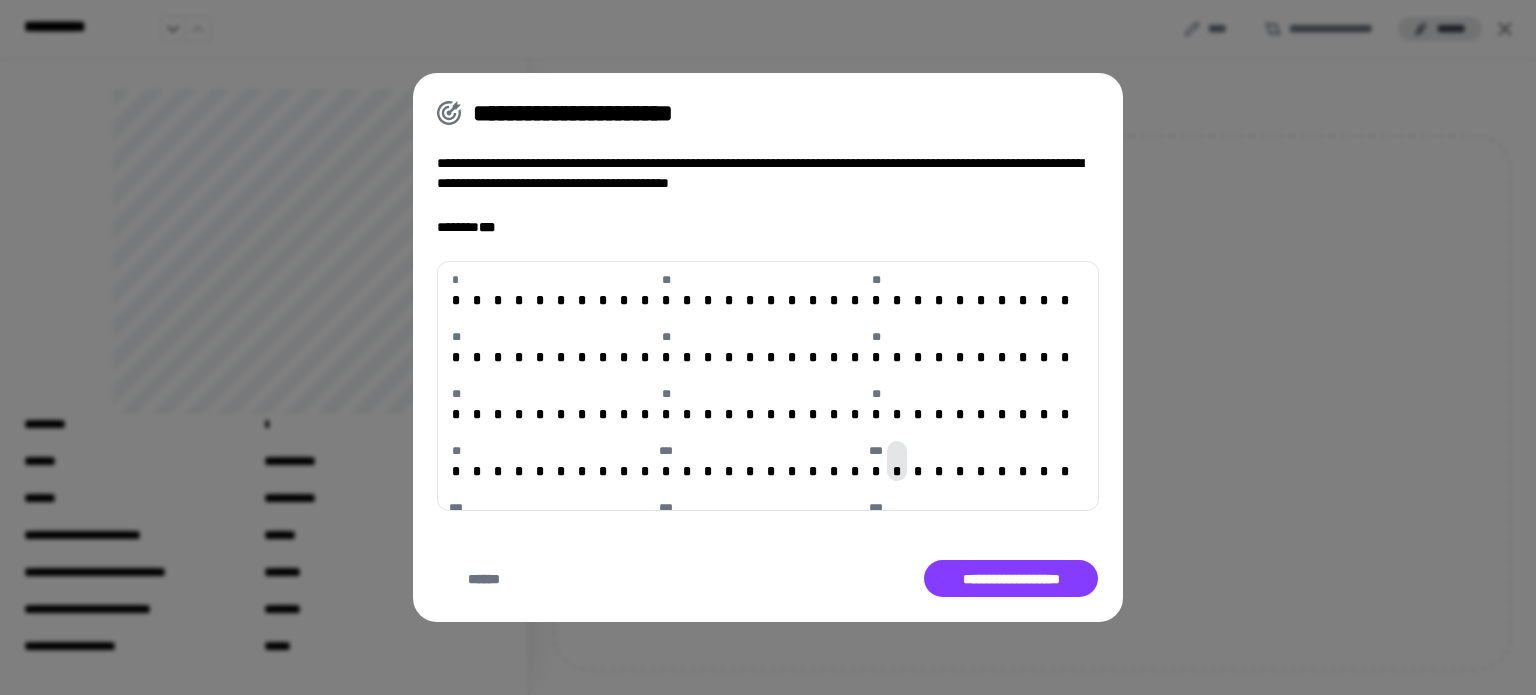 click on "* * * * * * * * * * * ** * * * * * * * * * * ** * * * * * * * * * * ** * * * * * * * * * * ** * * * * * * * * * * ** * * * * * * * * * * ** * * * * * * * * * * ** * * * * * * * * * * ** * * * * * * * * * * ** * * * * * * * * * * *** * * * * * * * * * * *** * * * * * * * * * * *** * * * * * * * * * * *** * * * * * * * * * * *** * * * * * * * * * * *** * * * * * * * * * * *** * * * * * * * * * * *** * * * * * * * * * * *** * * * * * * * * * * *** * * * * * * * * * * *** * * * * * * * * * * *** * * * * * * * * * * *** * * * * * * * * * * *** * * * * * * * * * * *** * * * * * * * * * * *** * * * * * * * * * * *** * * * * * * * * * * *** * * * * * * * * * * *** * * * * * * * * * * *** * * * * * * * * * * *** * * * * * * * * * * *** * * * * * * * * * * *** * * * * * * * * * * *** * * * * * * * * * * *** * * * * * * * * * * *** * * * * * * * * * * *** * * * * * * * * * * *** * * * * * * * * * * *** * * * * * * * * * * *** * * * * * * * * * * *** * * * * * * * * * * *** * * * * * * * * * * *** * * * * * * * * * * ***" at bounding box center [768, 386] 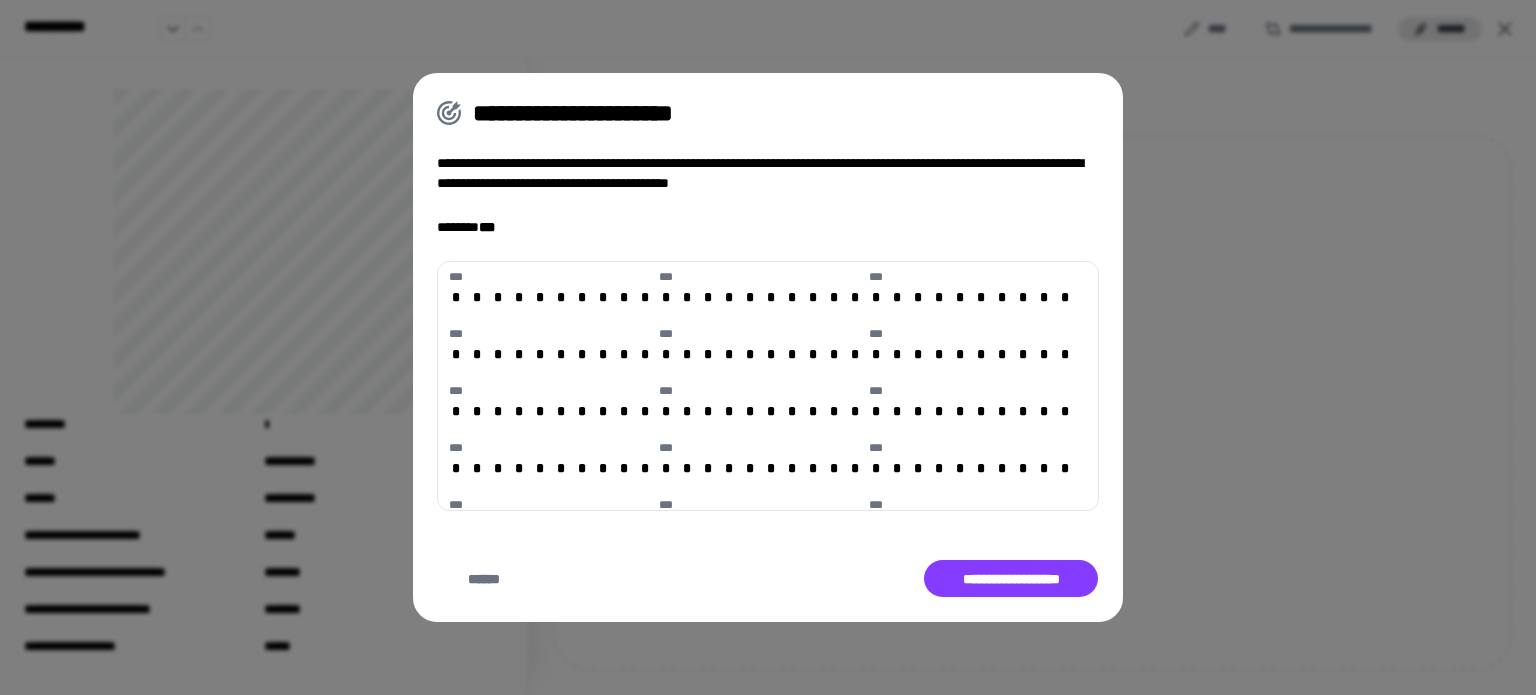 scroll, scrollTop: 1315, scrollLeft: 0, axis: vertical 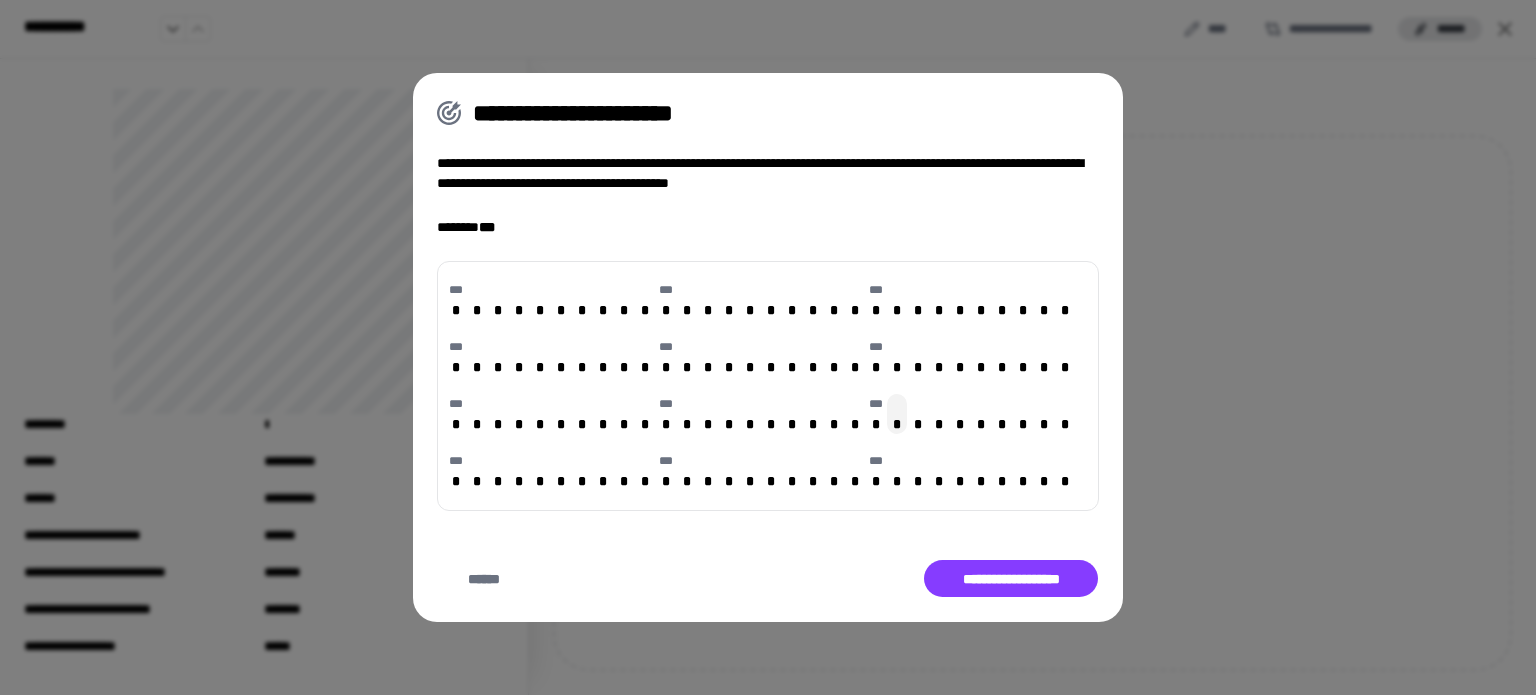 click on "*" at bounding box center [897, 424] 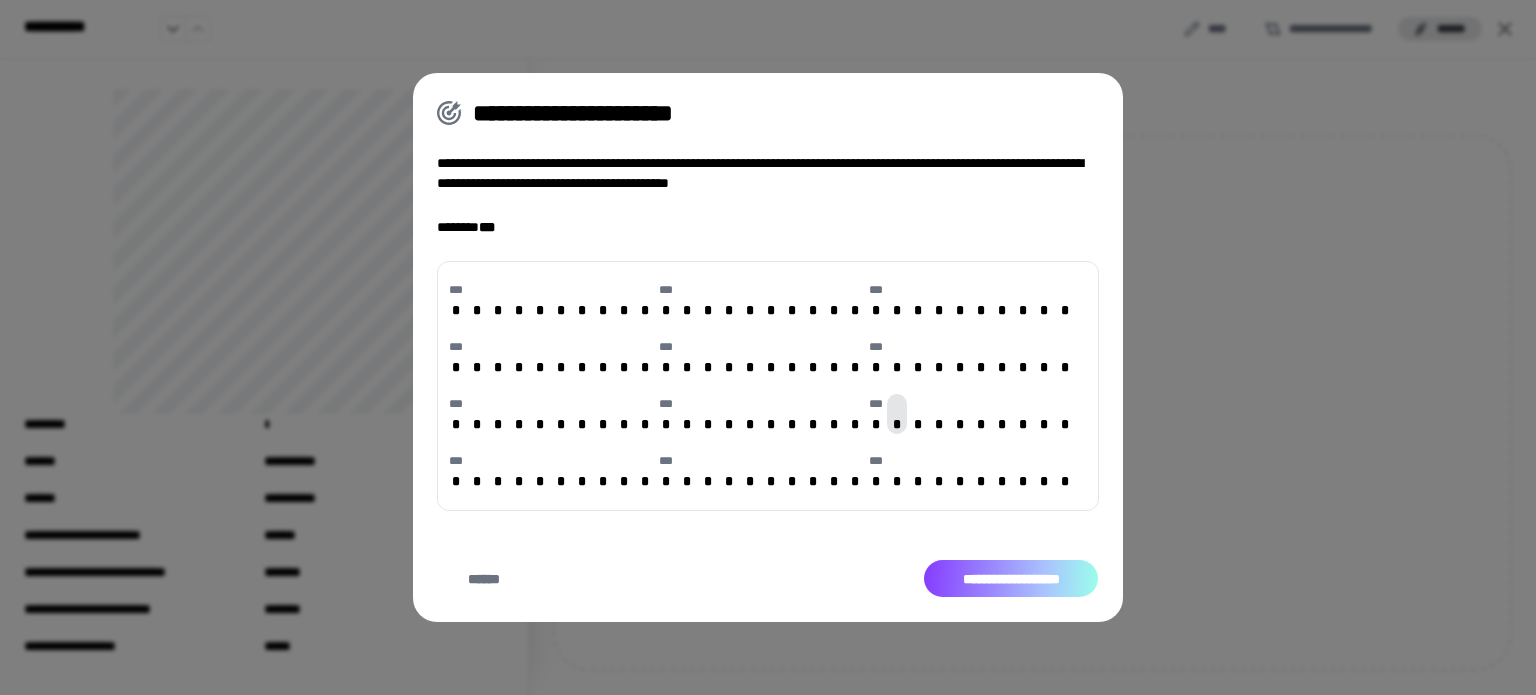 click on "**********" at bounding box center (1011, 579) 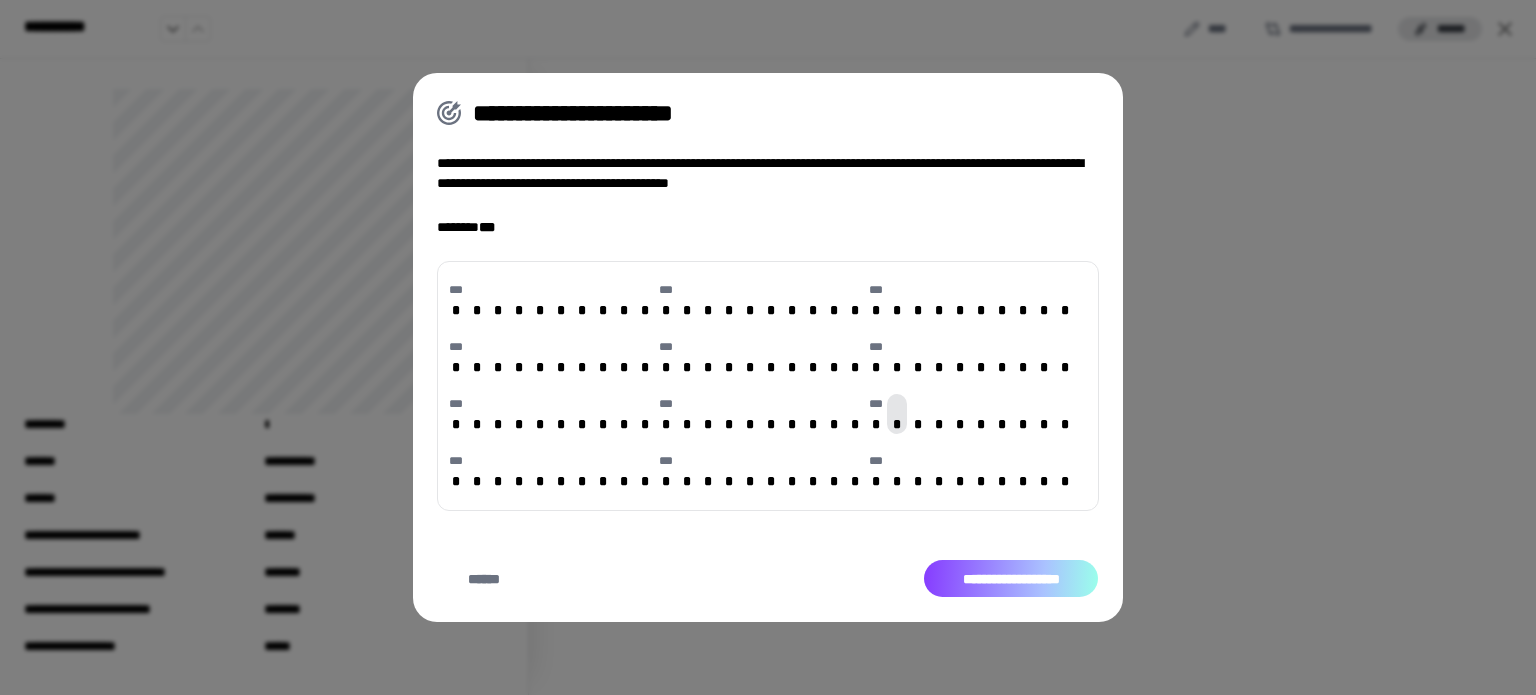 click on "**********" at bounding box center [1011, 579] 